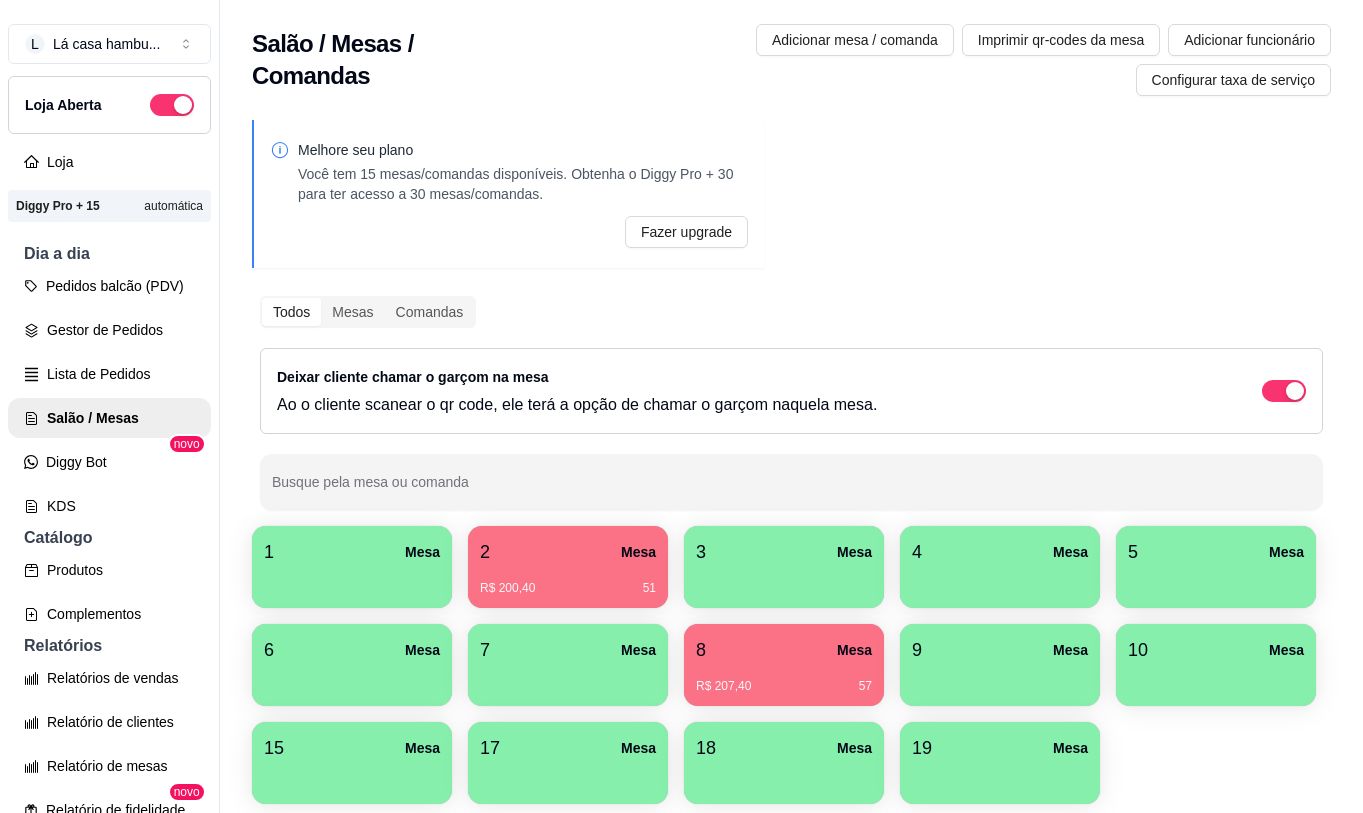 scroll, scrollTop: 0, scrollLeft: 0, axis: both 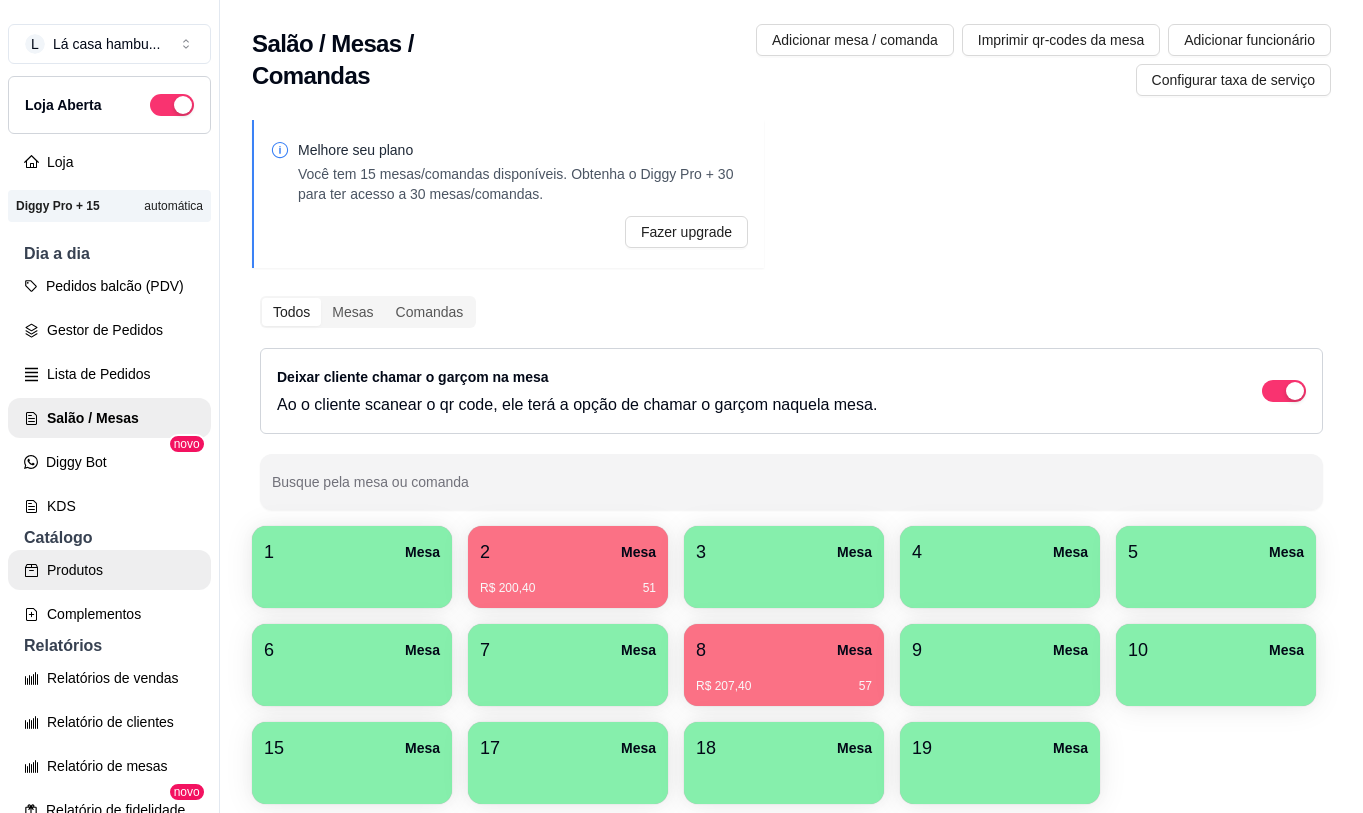 click on "Produtos" at bounding box center [109, 570] 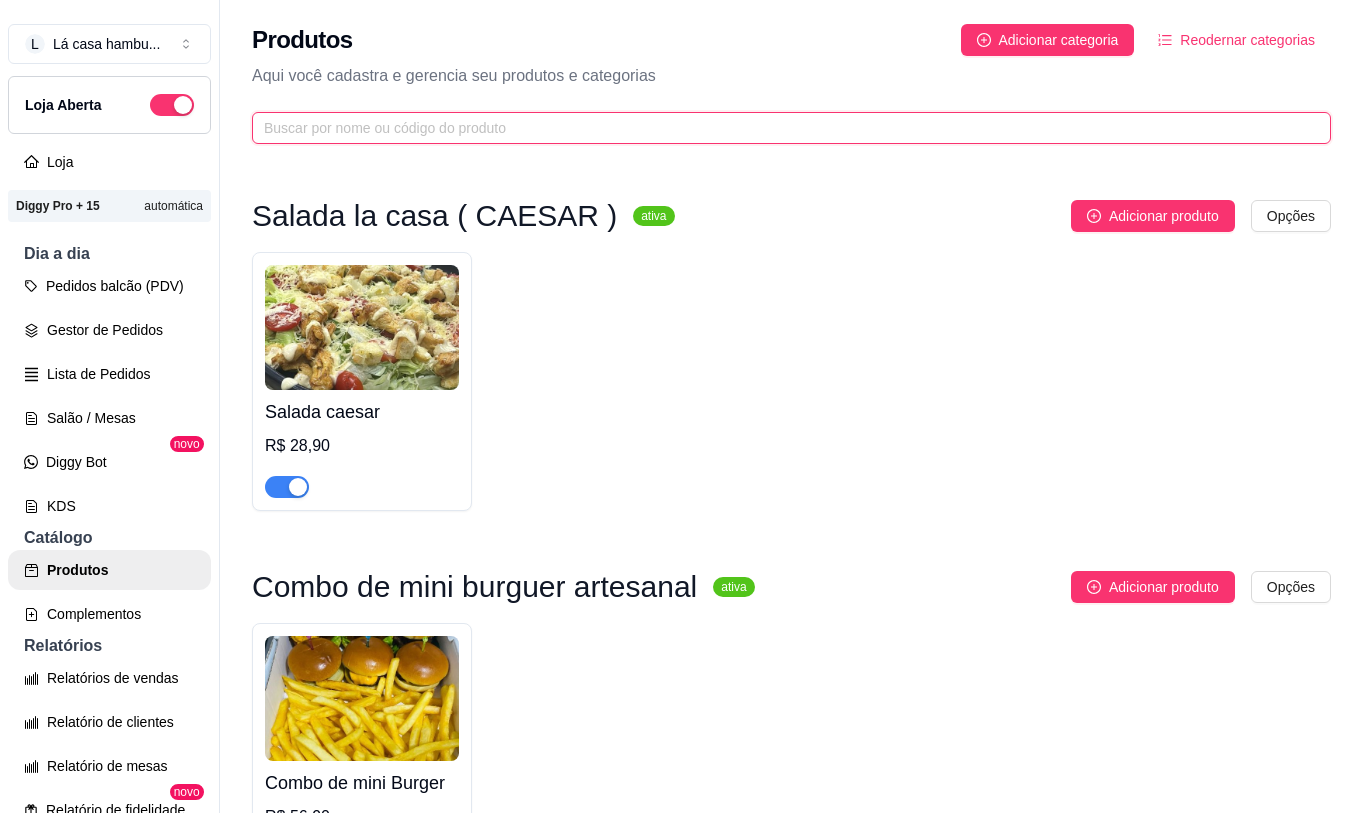 click at bounding box center (783, 128) 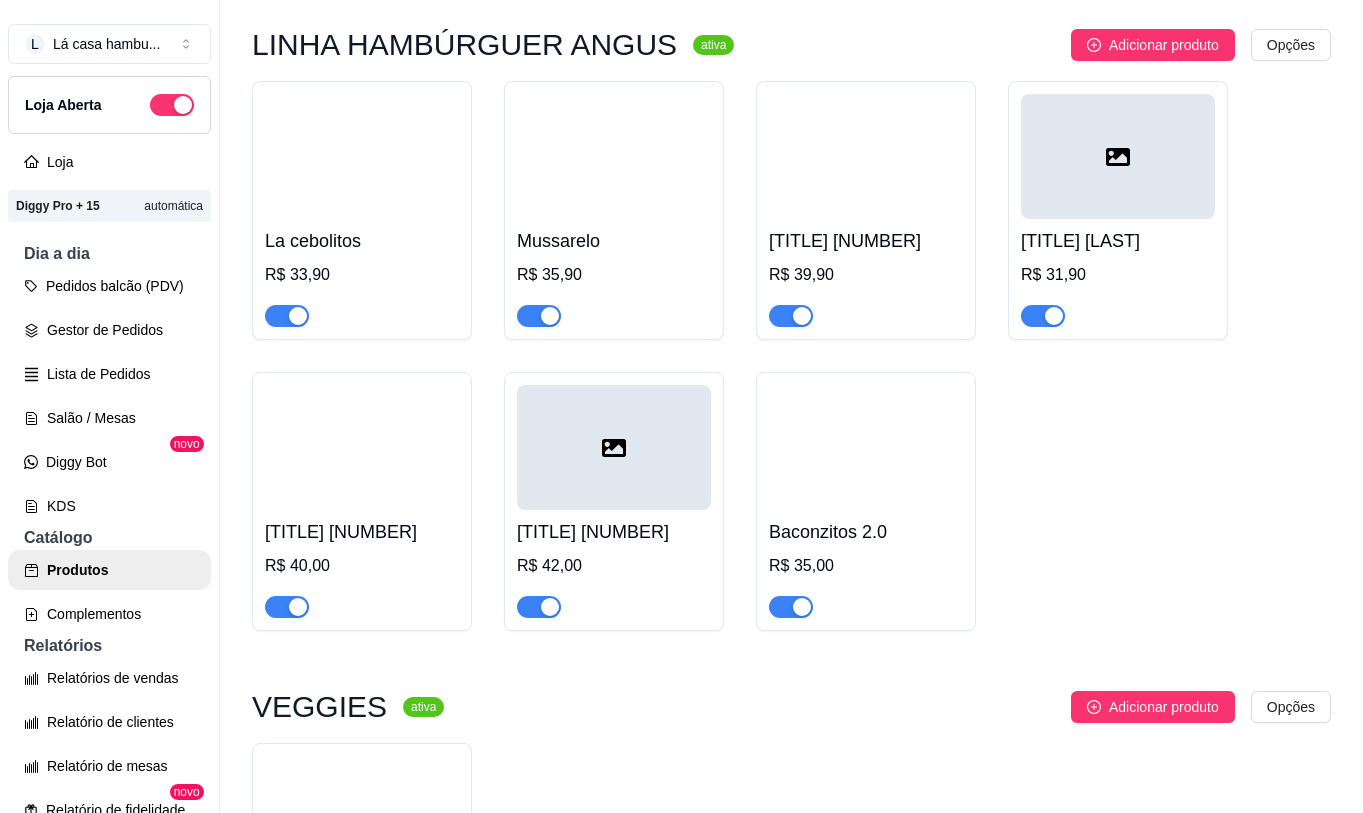 scroll, scrollTop: 2900, scrollLeft: 0, axis: vertical 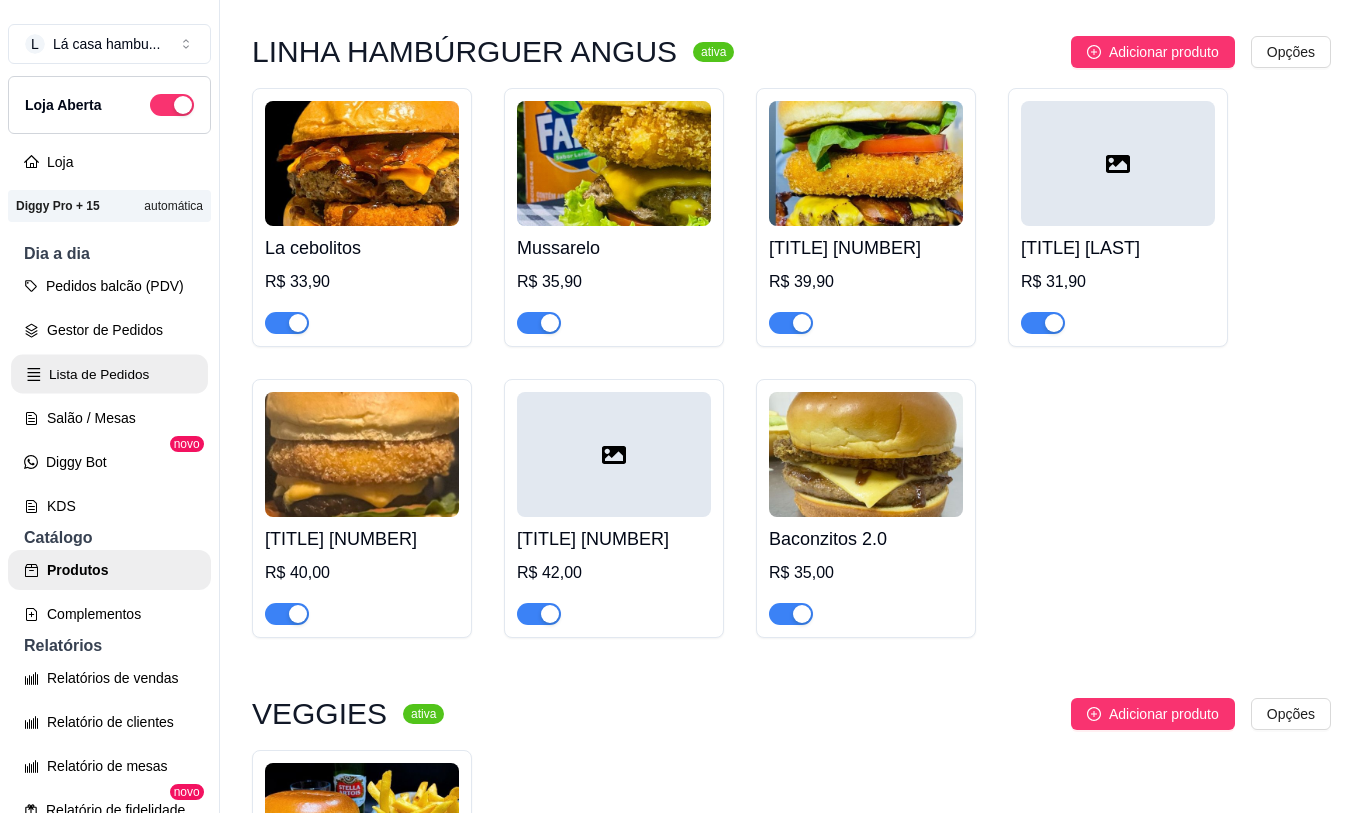 click on "Lista de Pedidos" at bounding box center (109, 374) 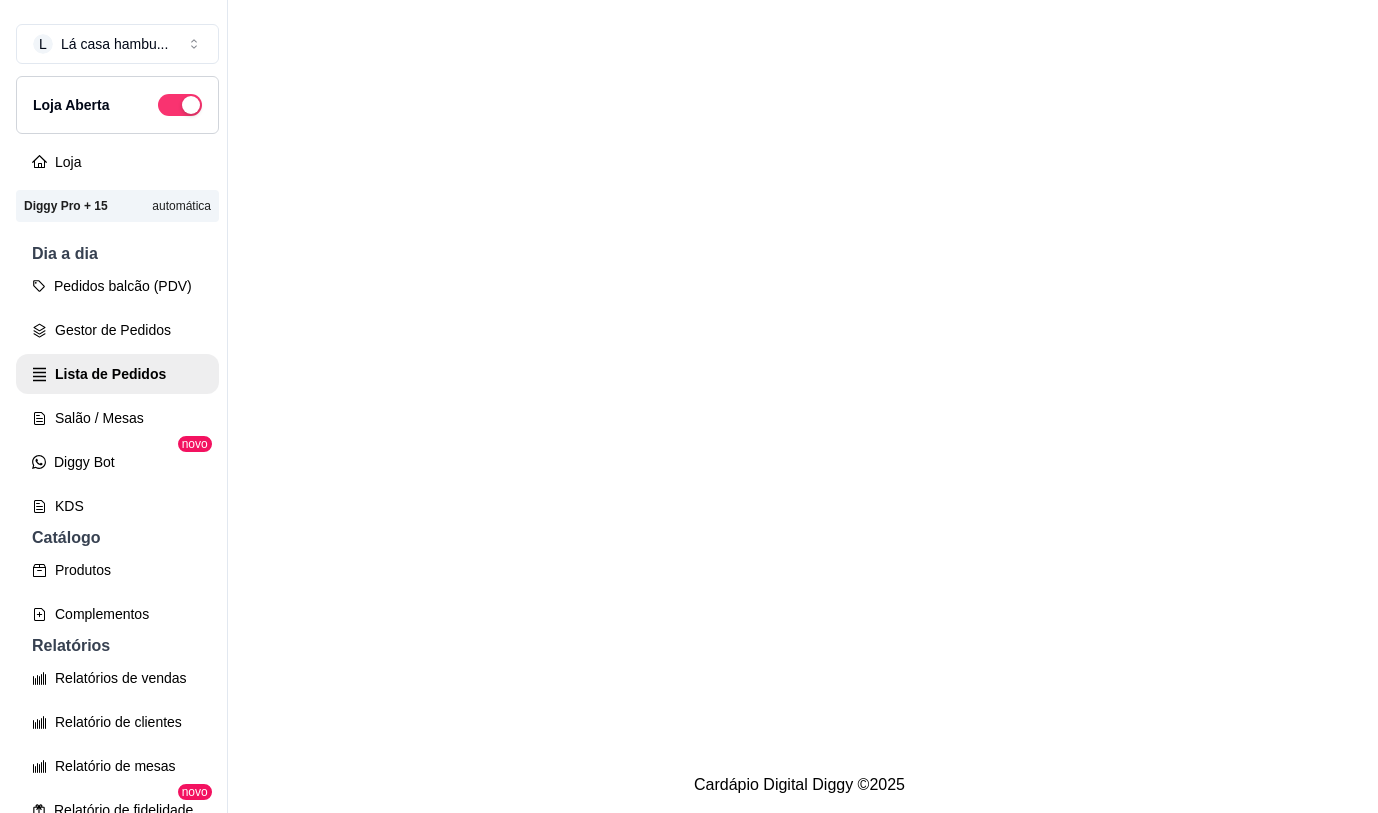 scroll, scrollTop: 0, scrollLeft: 0, axis: both 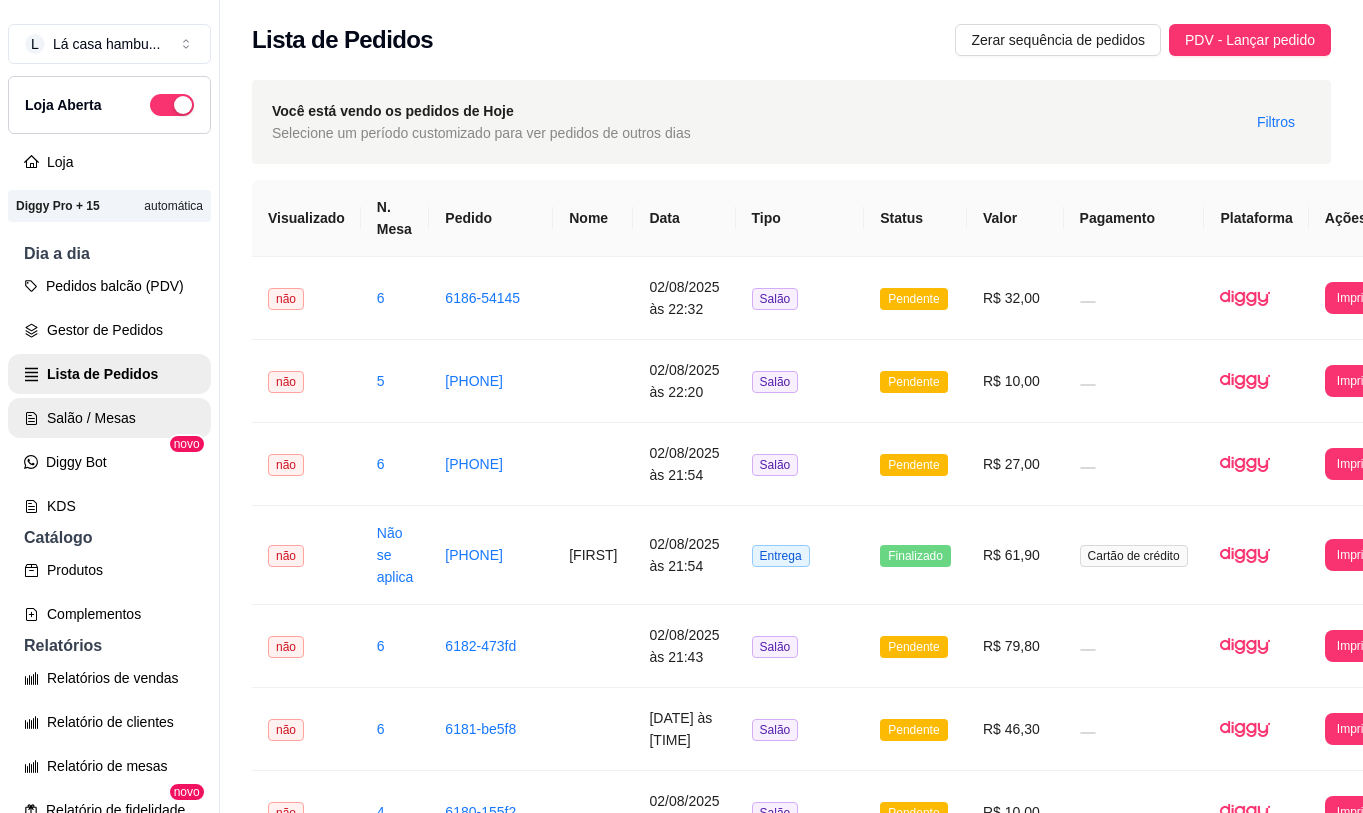 click on "Salão / Mesas" at bounding box center [109, 418] 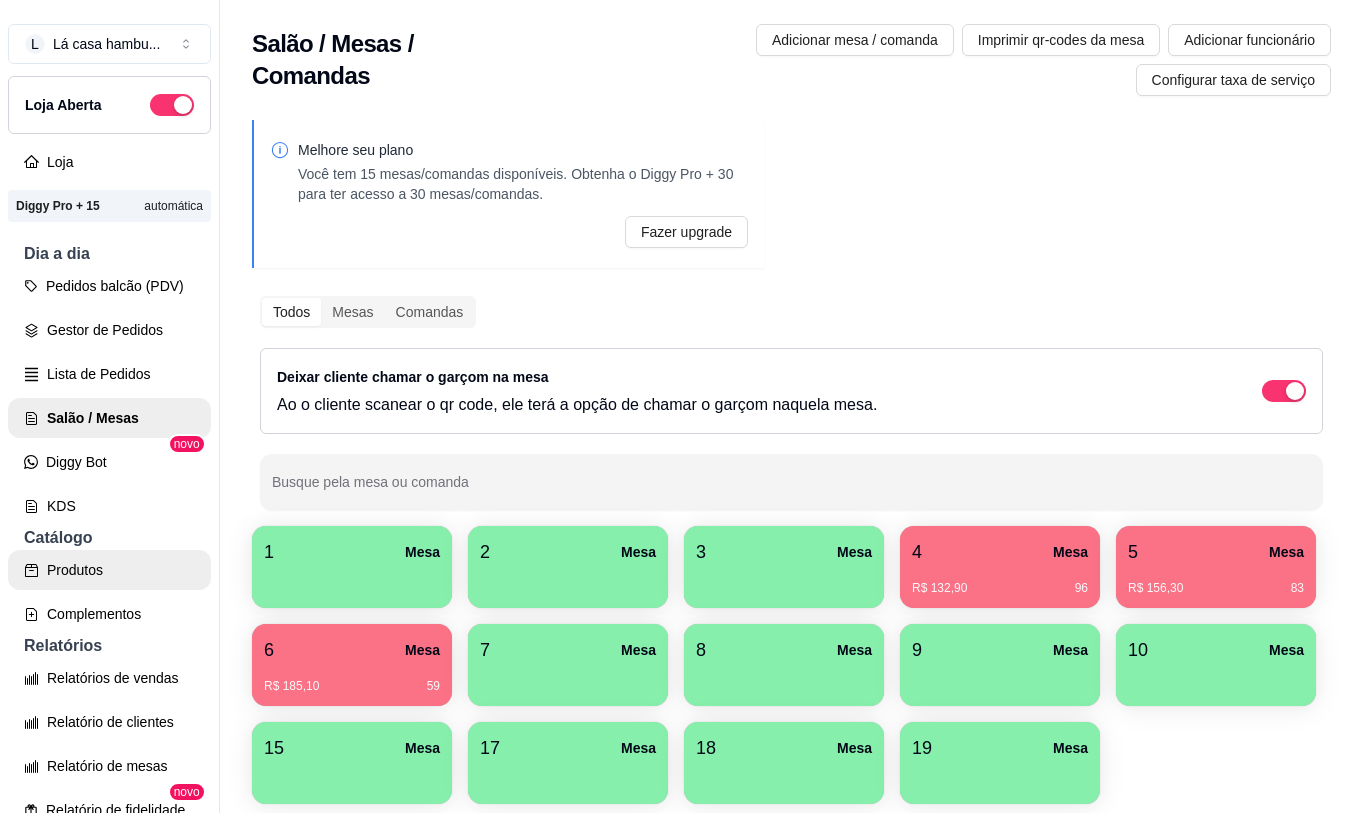 click on "Produtos" at bounding box center (109, 570) 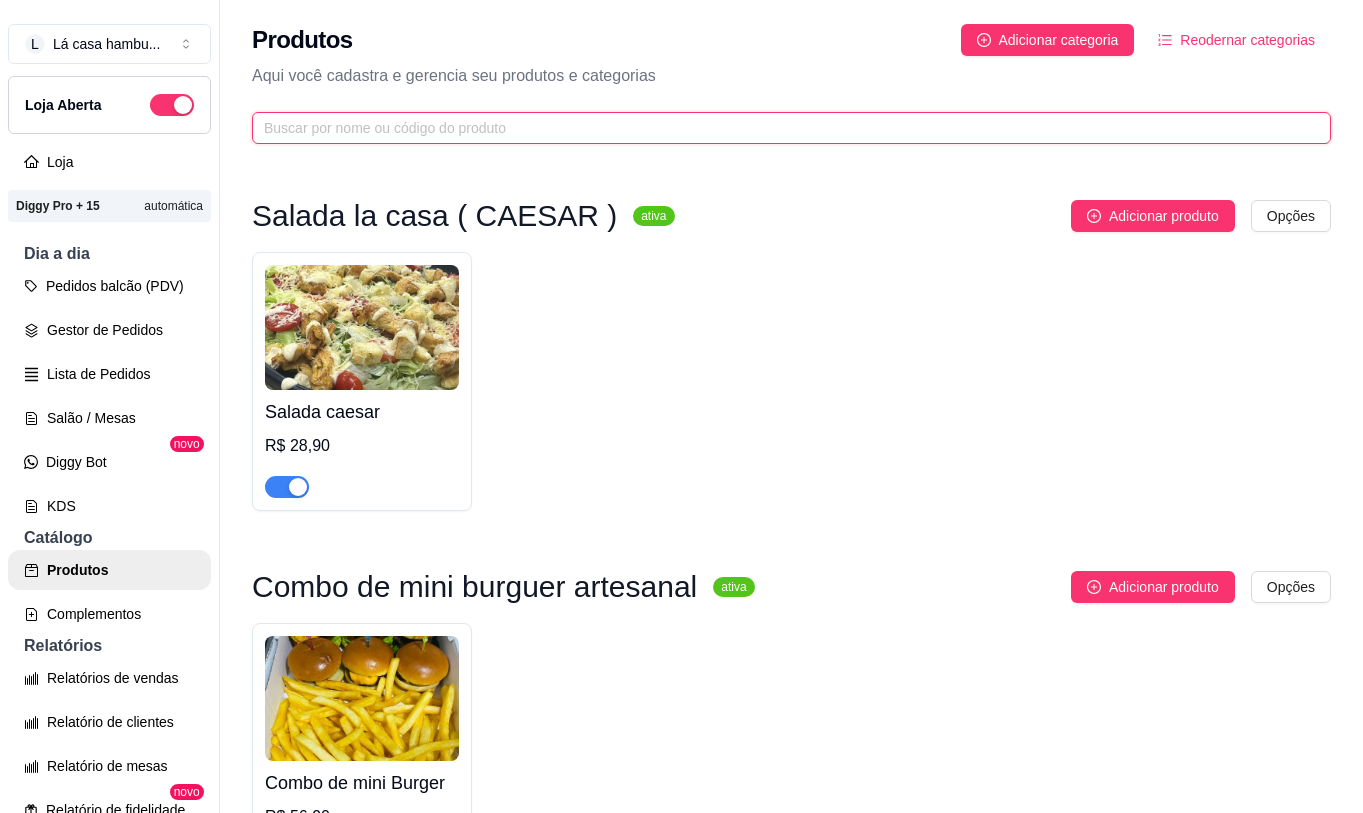 click at bounding box center [783, 128] 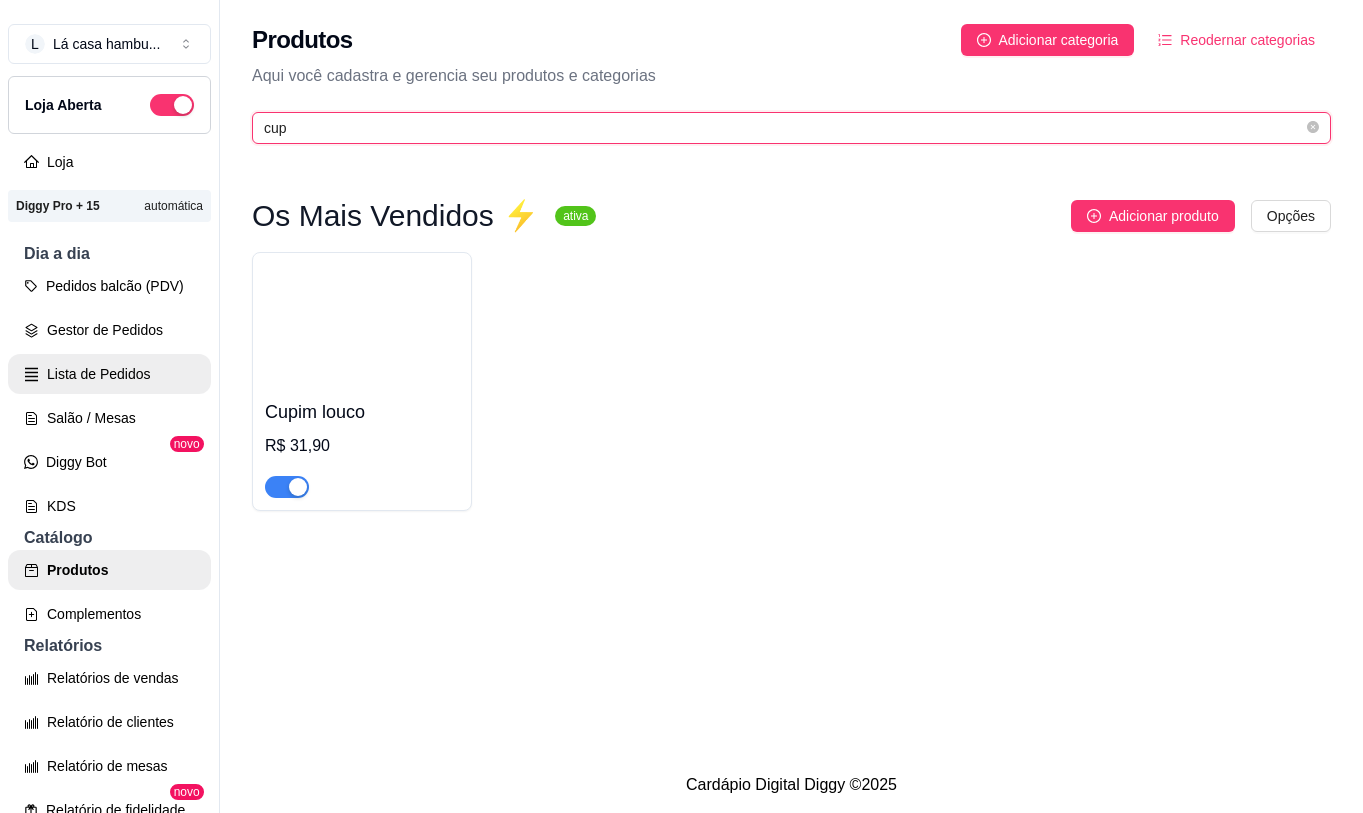 type on "cup" 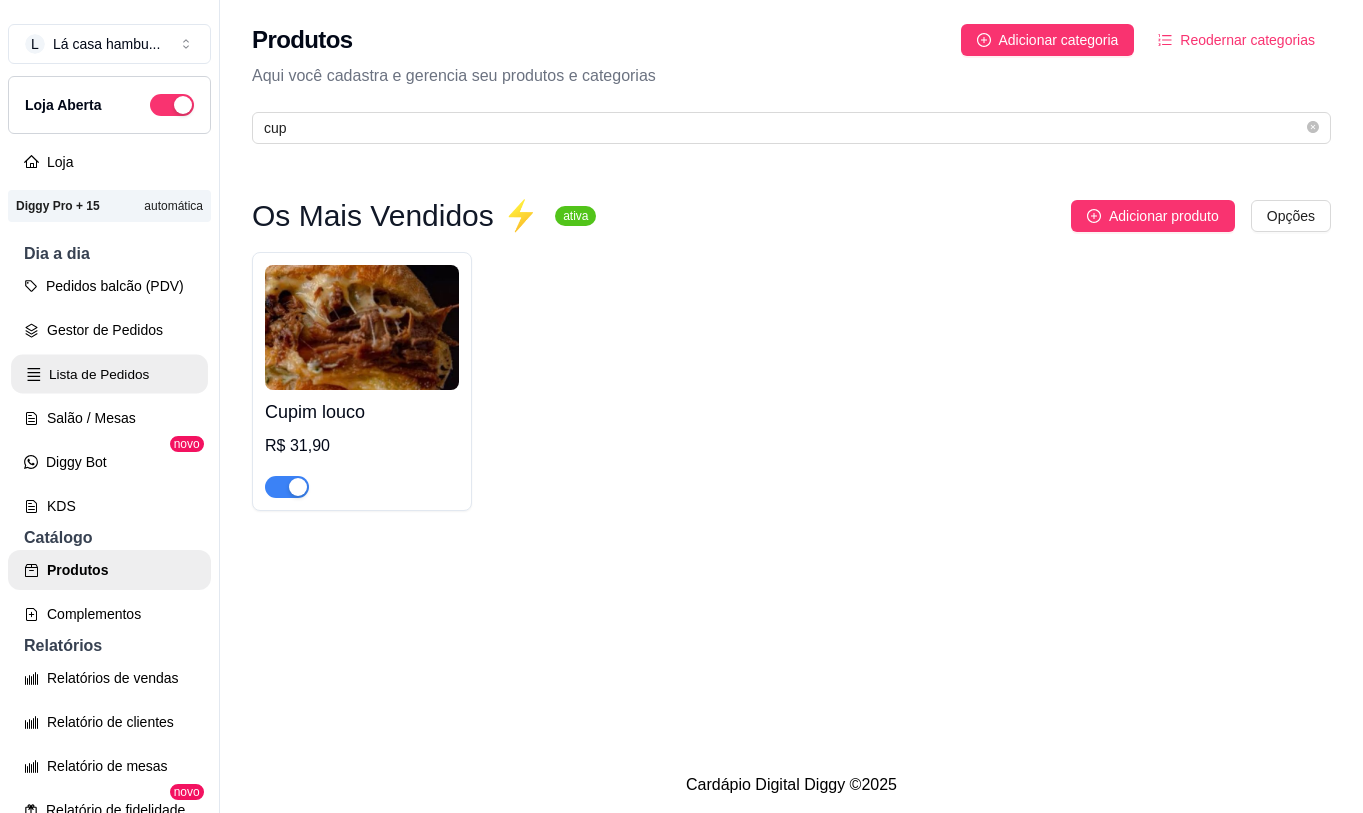 click on "Lista de Pedidos" at bounding box center (109, 374) 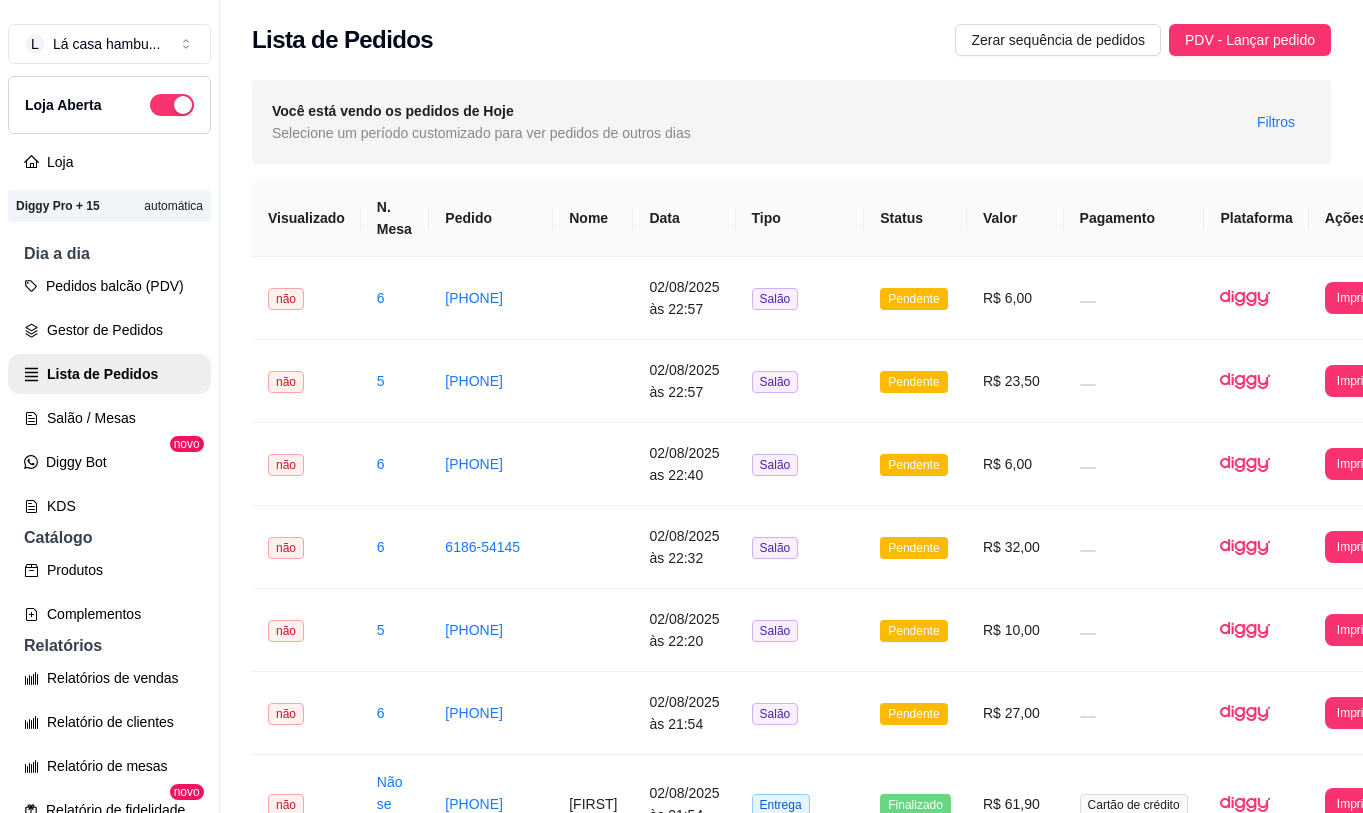 click on "Salão / Mesas" at bounding box center (109, 418) 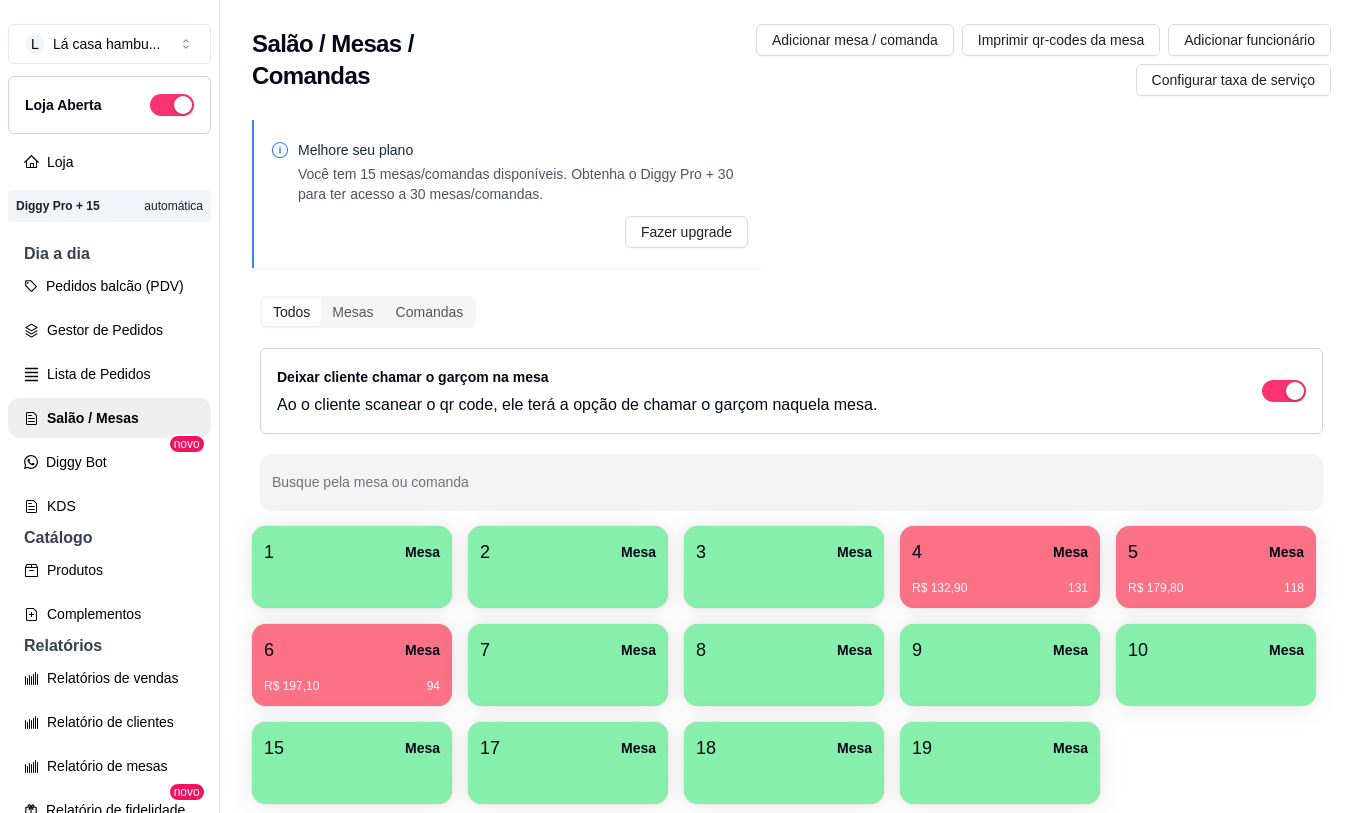click on "4 Mesa" at bounding box center [1000, 552] 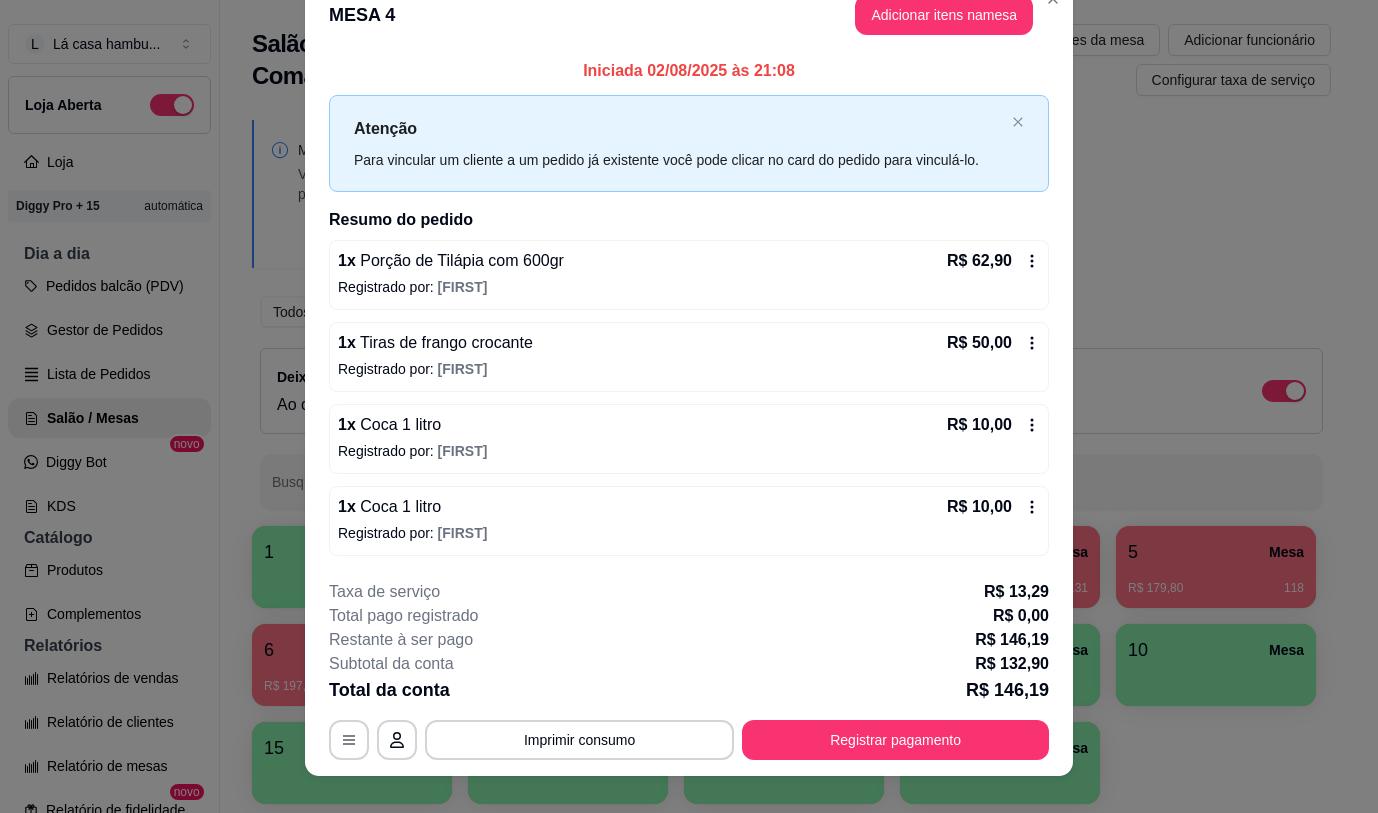 scroll, scrollTop: 56, scrollLeft: 0, axis: vertical 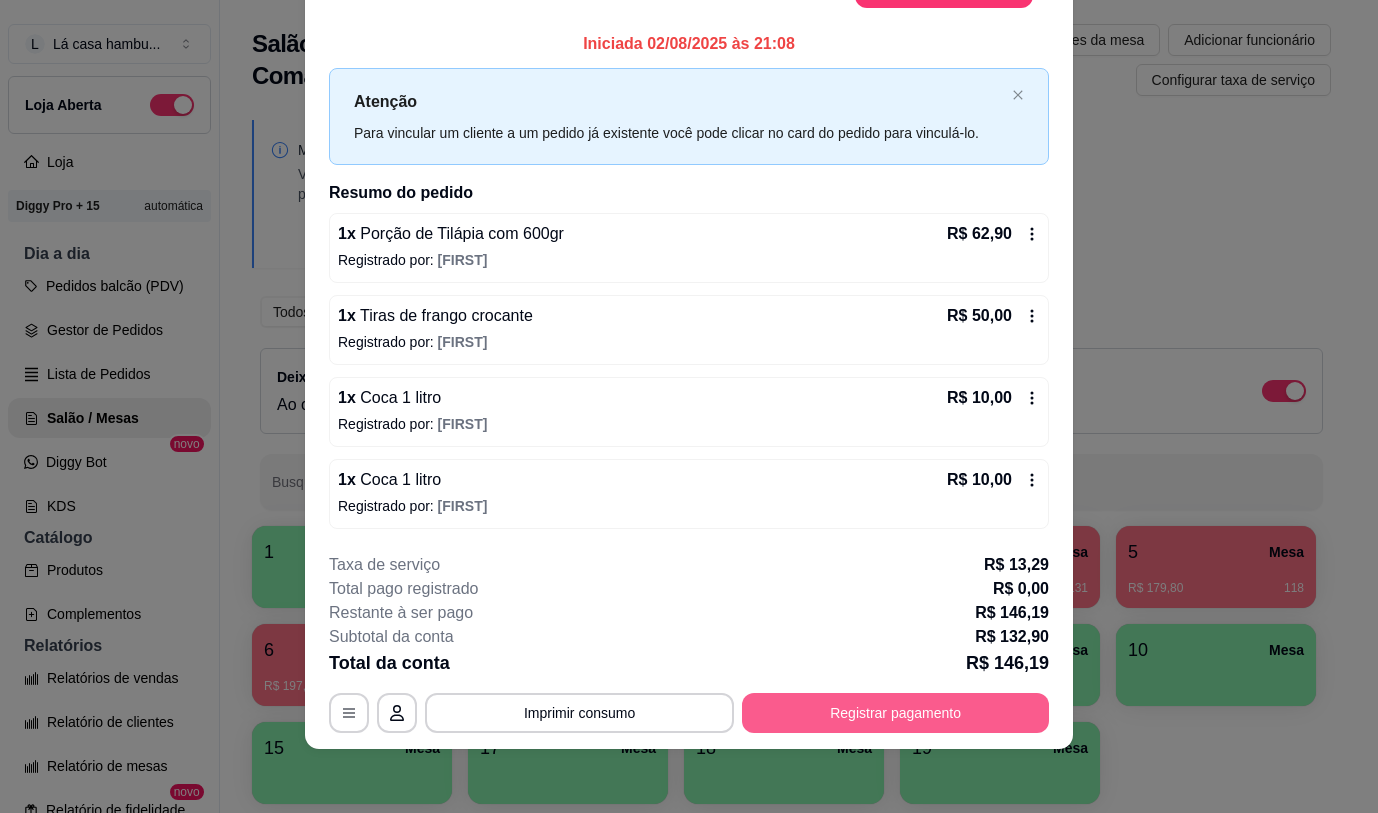 click on "Registrar pagamento" at bounding box center (895, 713) 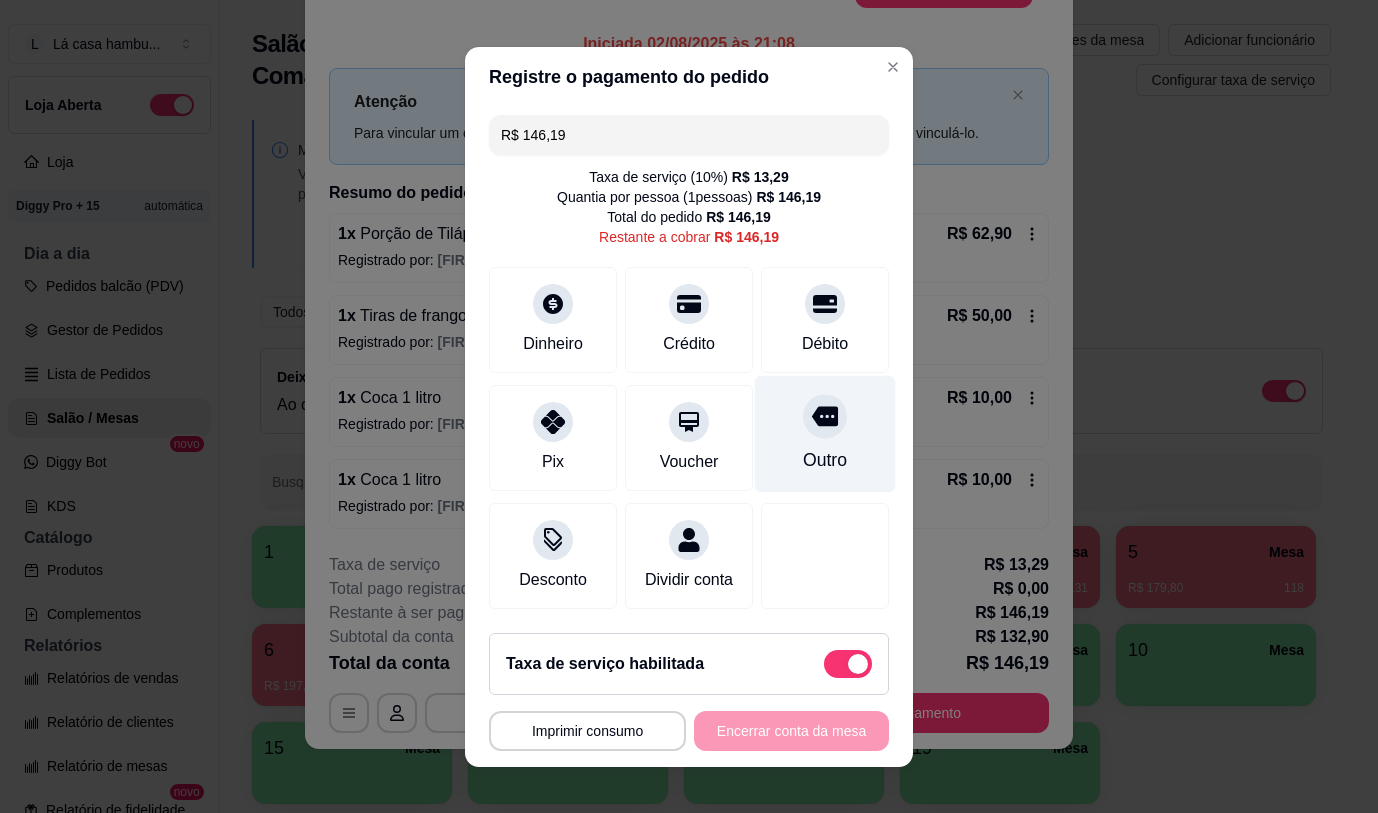 click 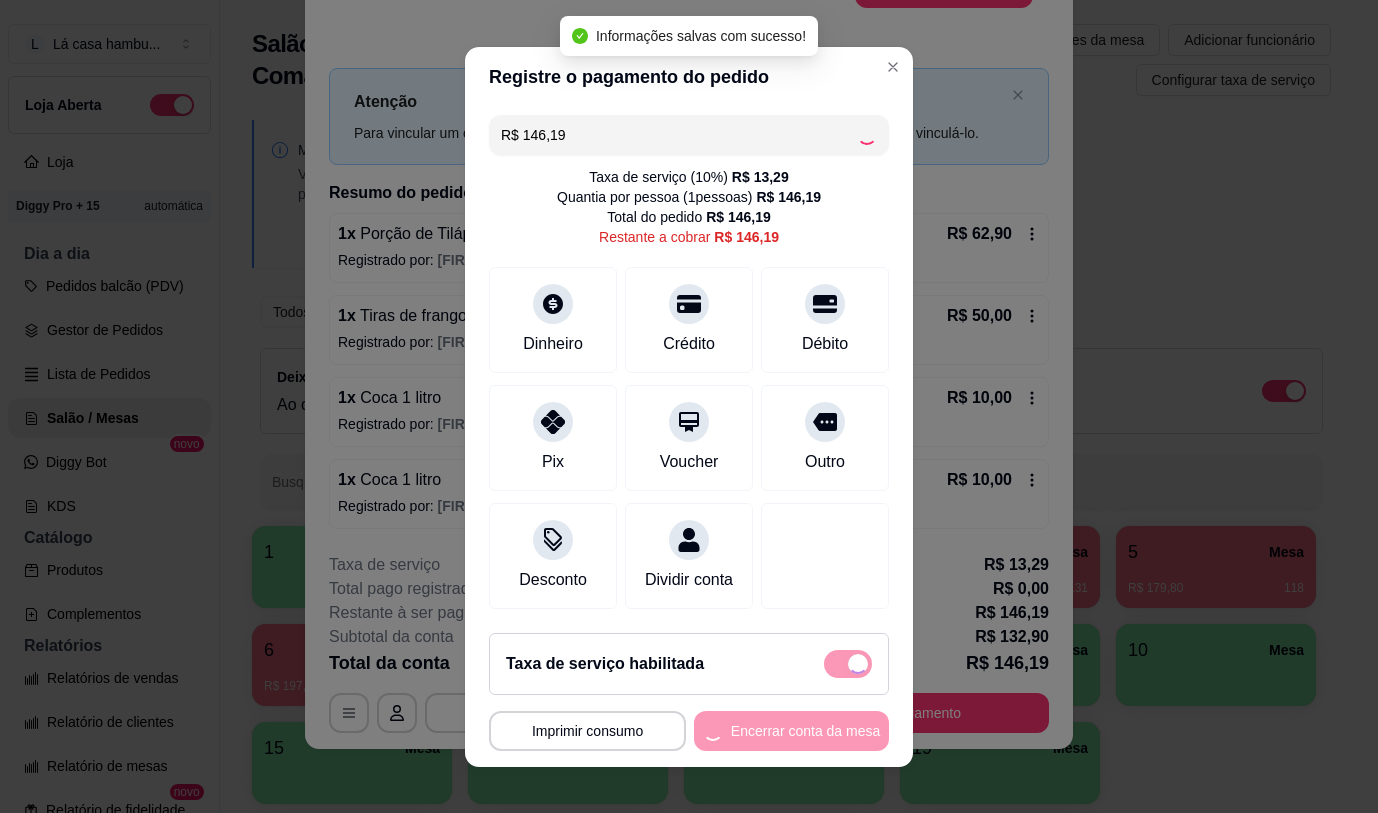 type on "R$ 0,00" 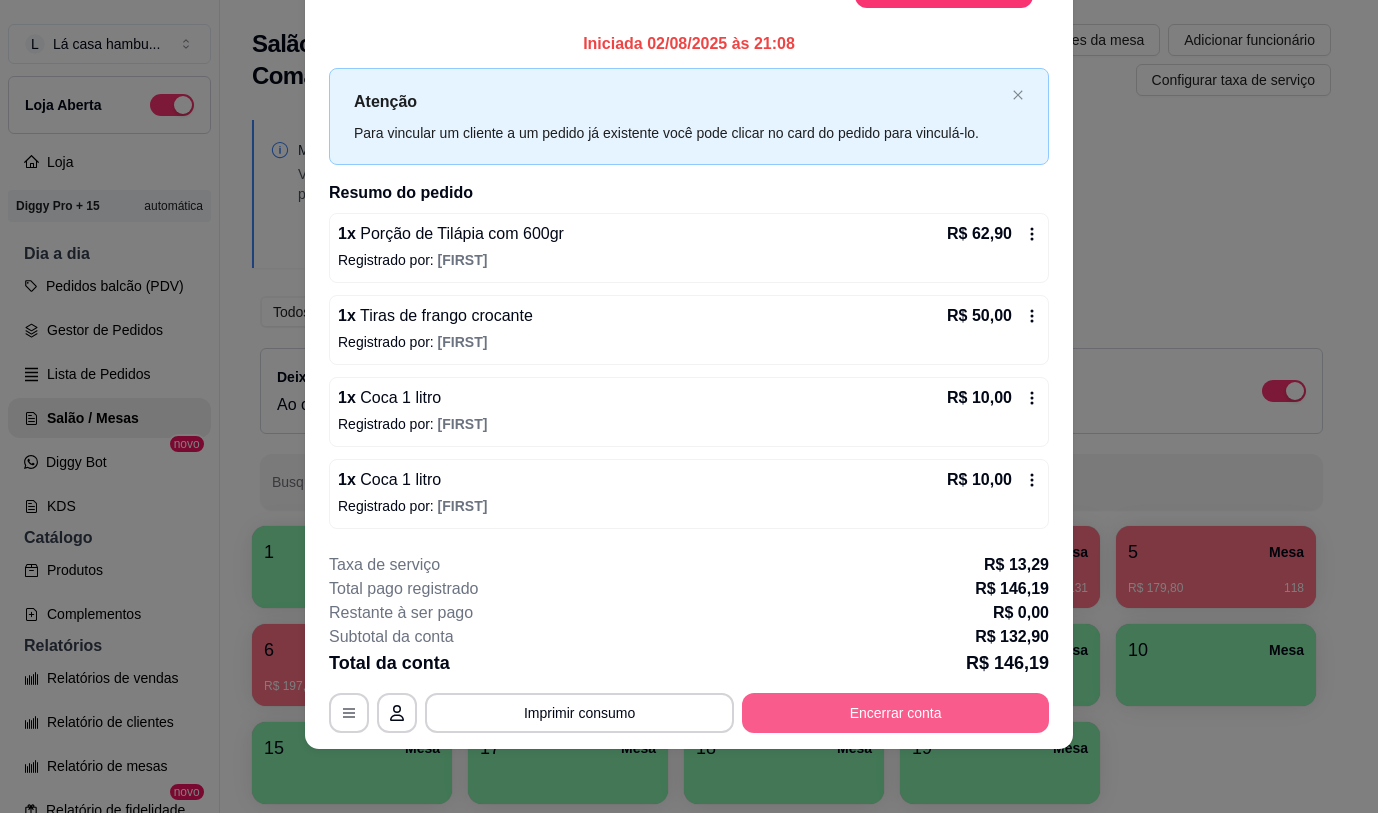 click on "Encerrar conta" at bounding box center (895, 713) 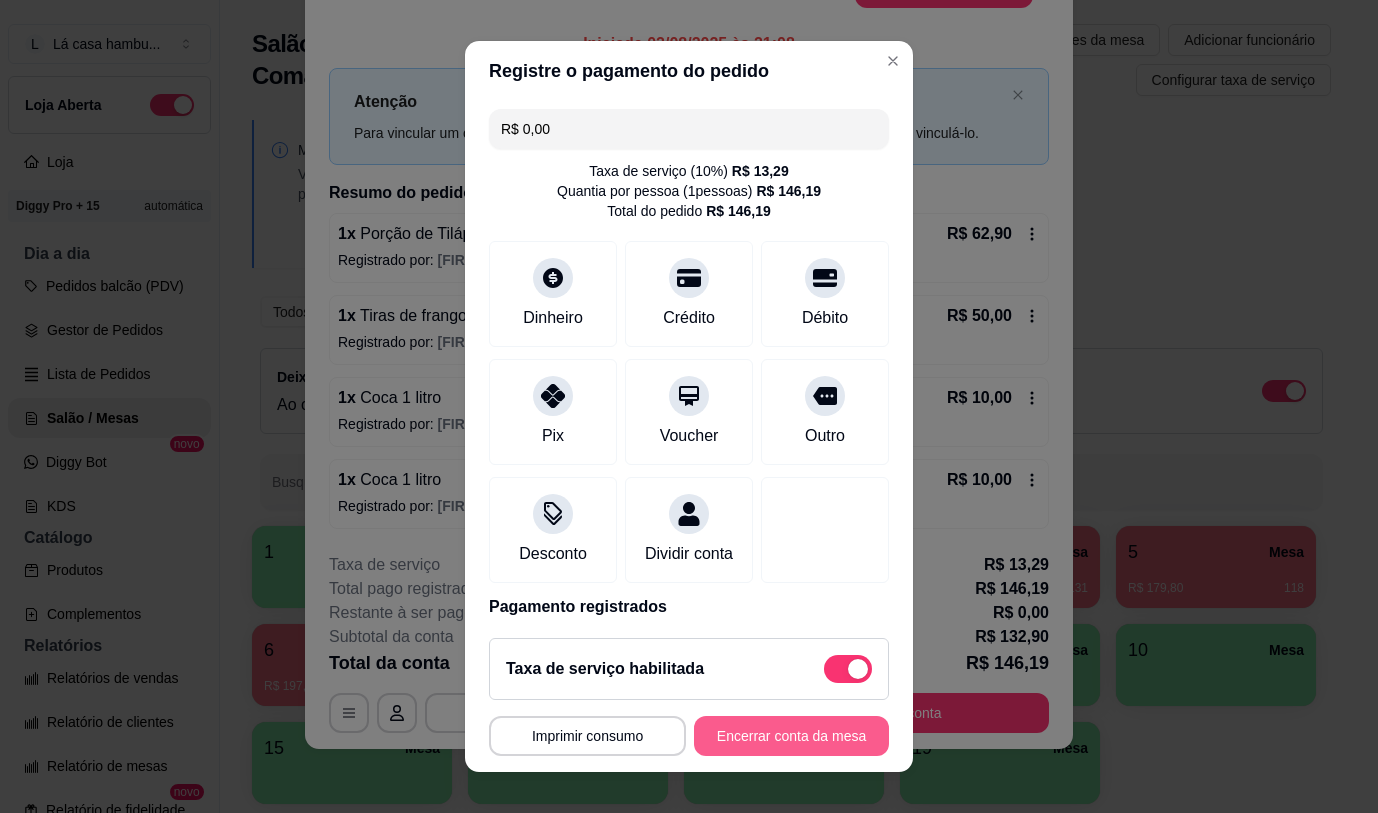 click on "Encerrar conta da mesa" at bounding box center [791, 736] 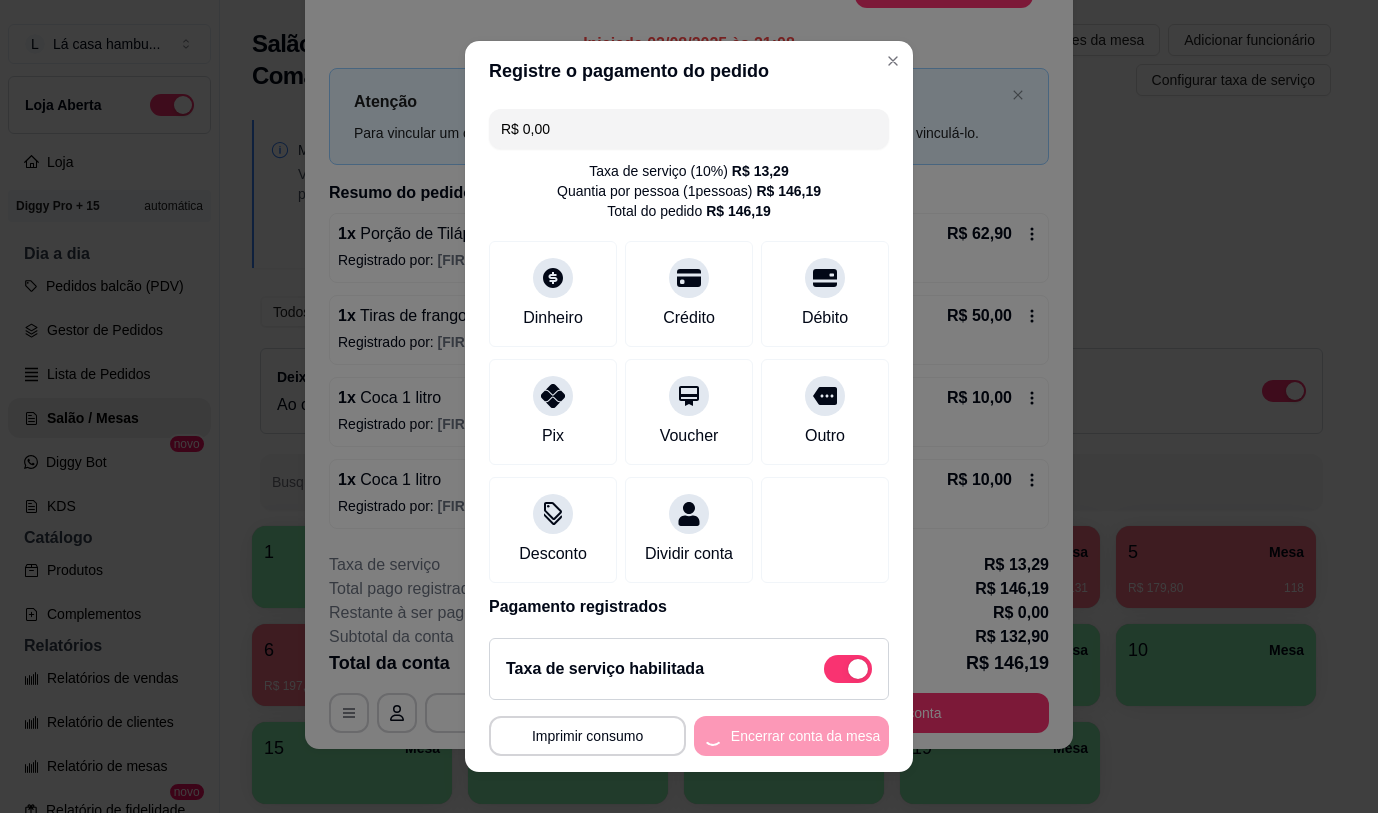 scroll, scrollTop: 0, scrollLeft: 0, axis: both 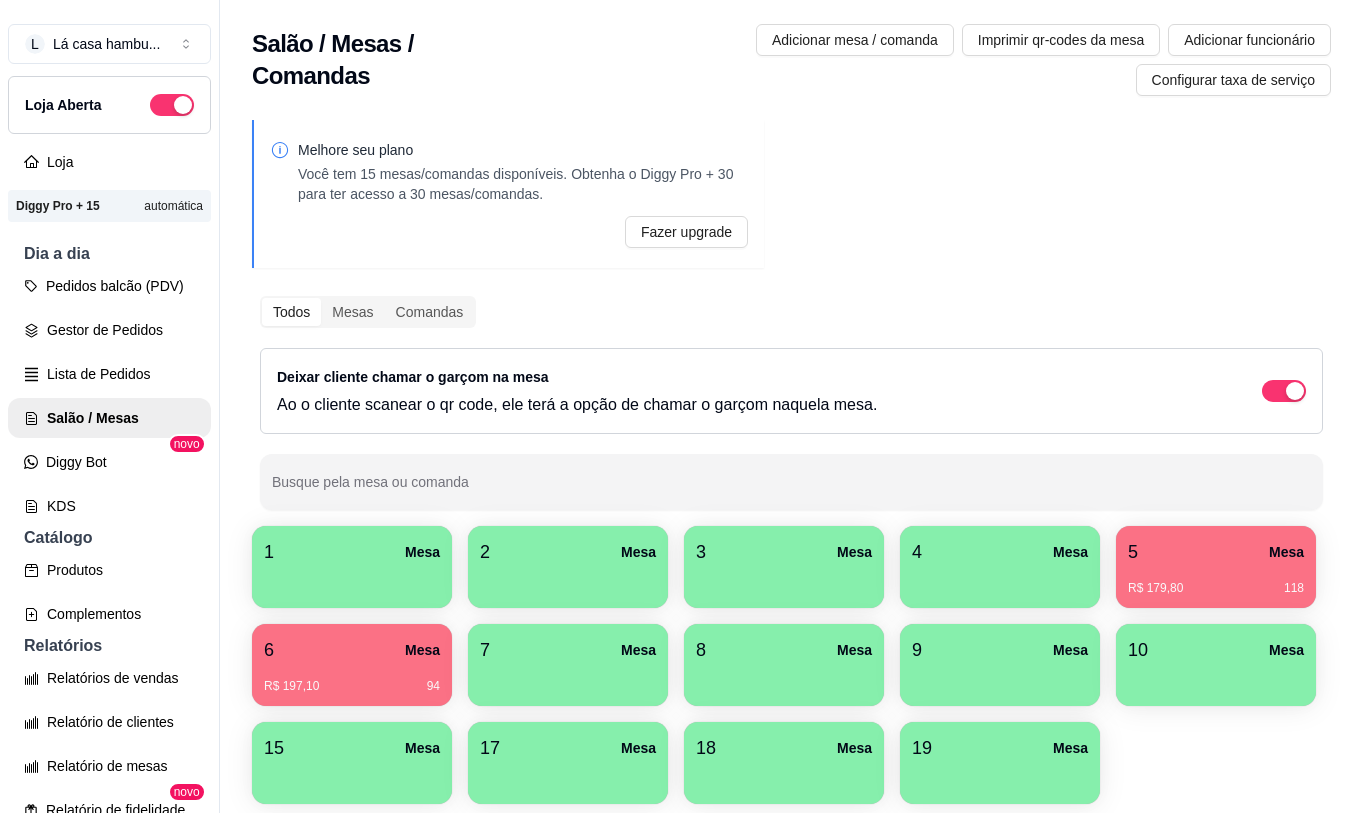 click on "5 Mesa R$ 179,80 118" at bounding box center [1216, 581] 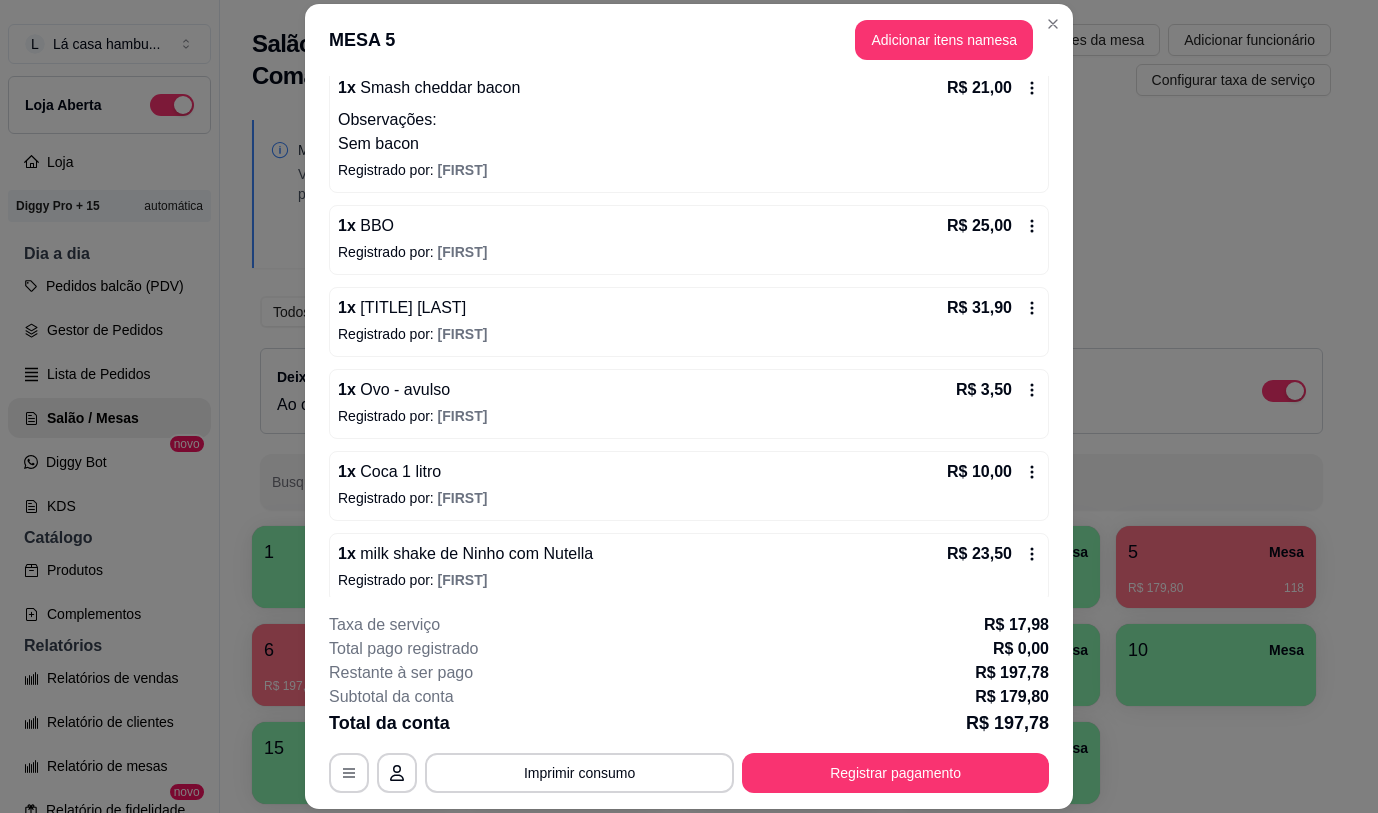 scroll, scrollTop: 514, scrollLeft: 0, axis: vertical 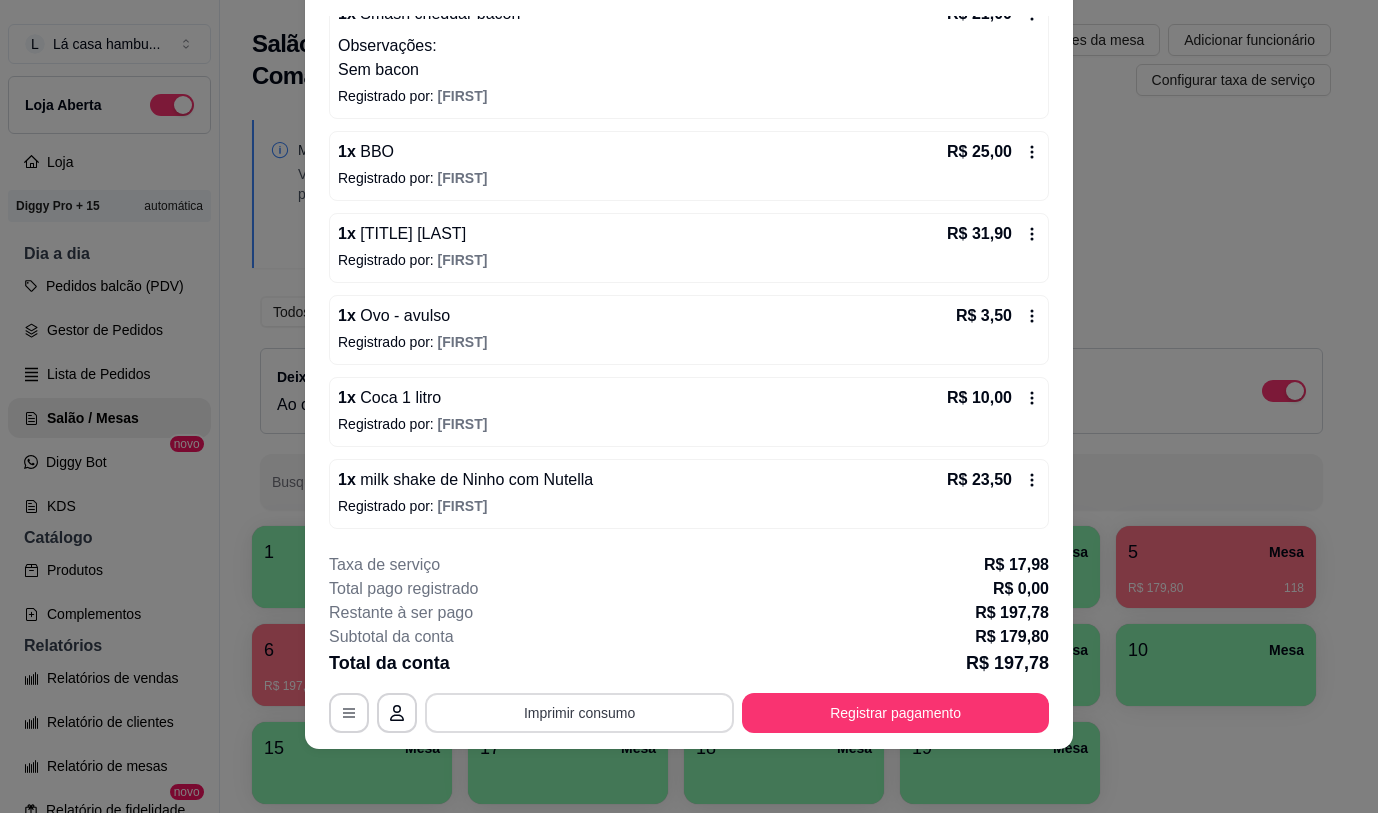 click on "Imprimir consumo" at bounding box center (579, 713) 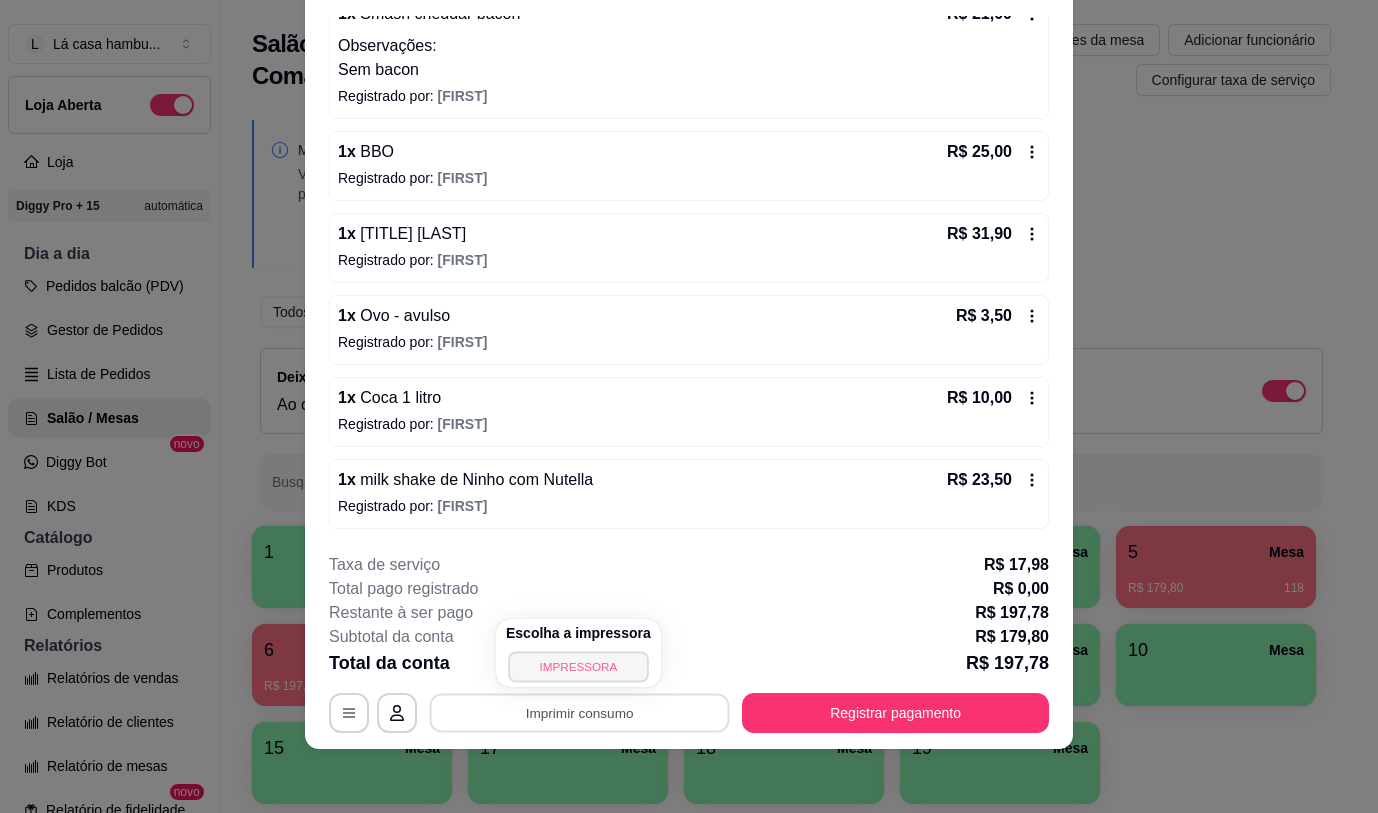 click on "IMPRESSORA" at bounding box center [578, 666] 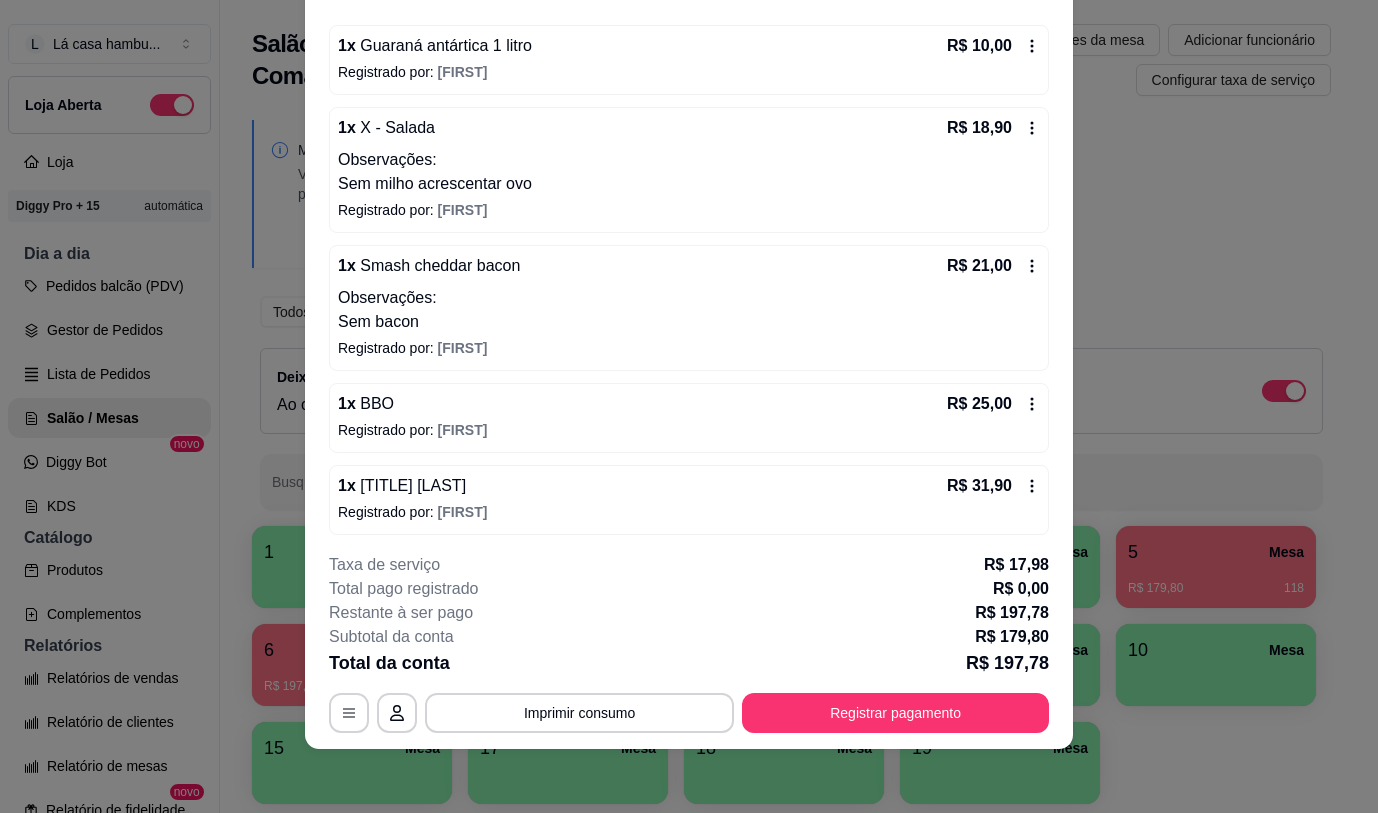 scroll, scrollTop: 214, scrollLeft: 0, axis: vertical 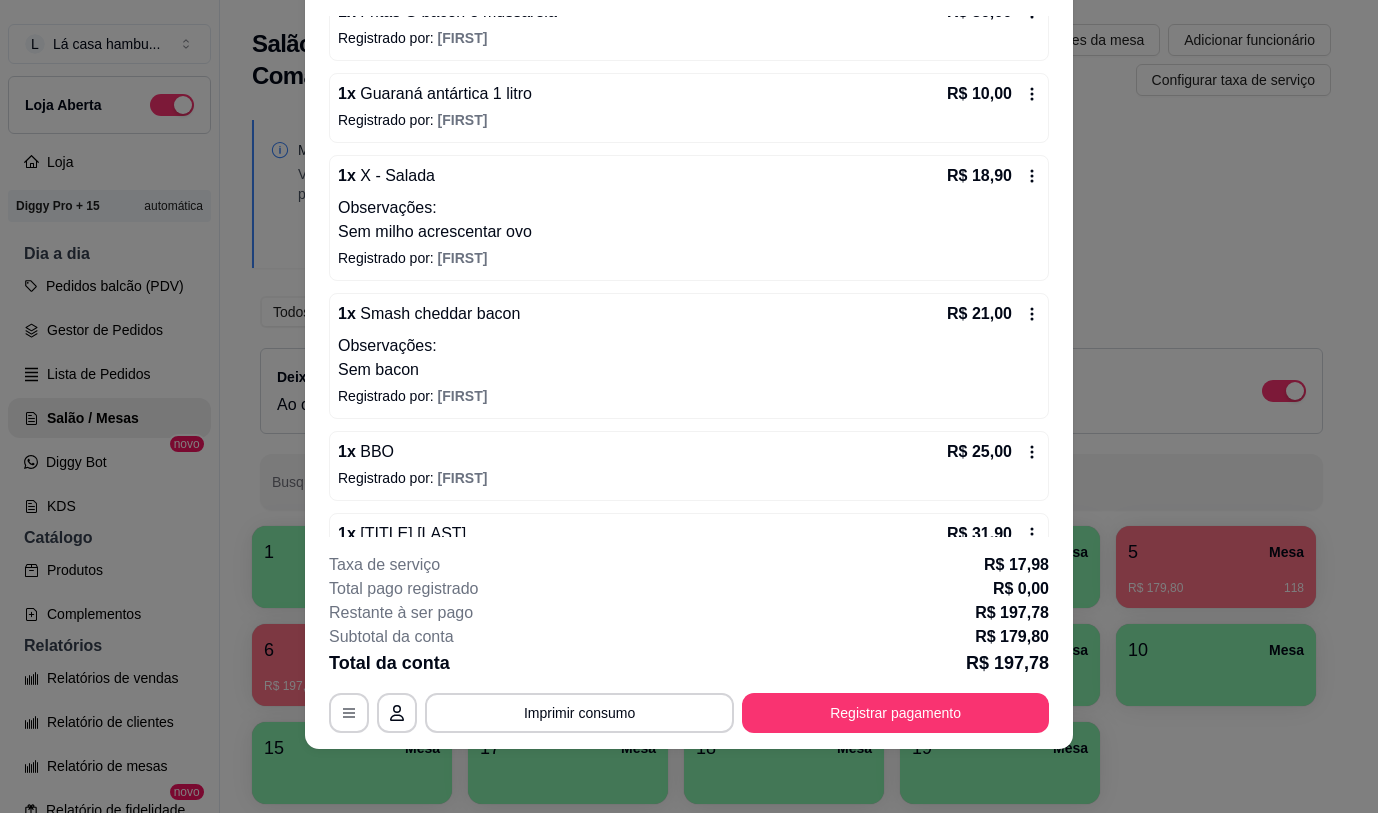 drag, startPoint x: 396, startPoint y: 313, endPoint x: 330, endPoint y: 351, distance: 76.15773 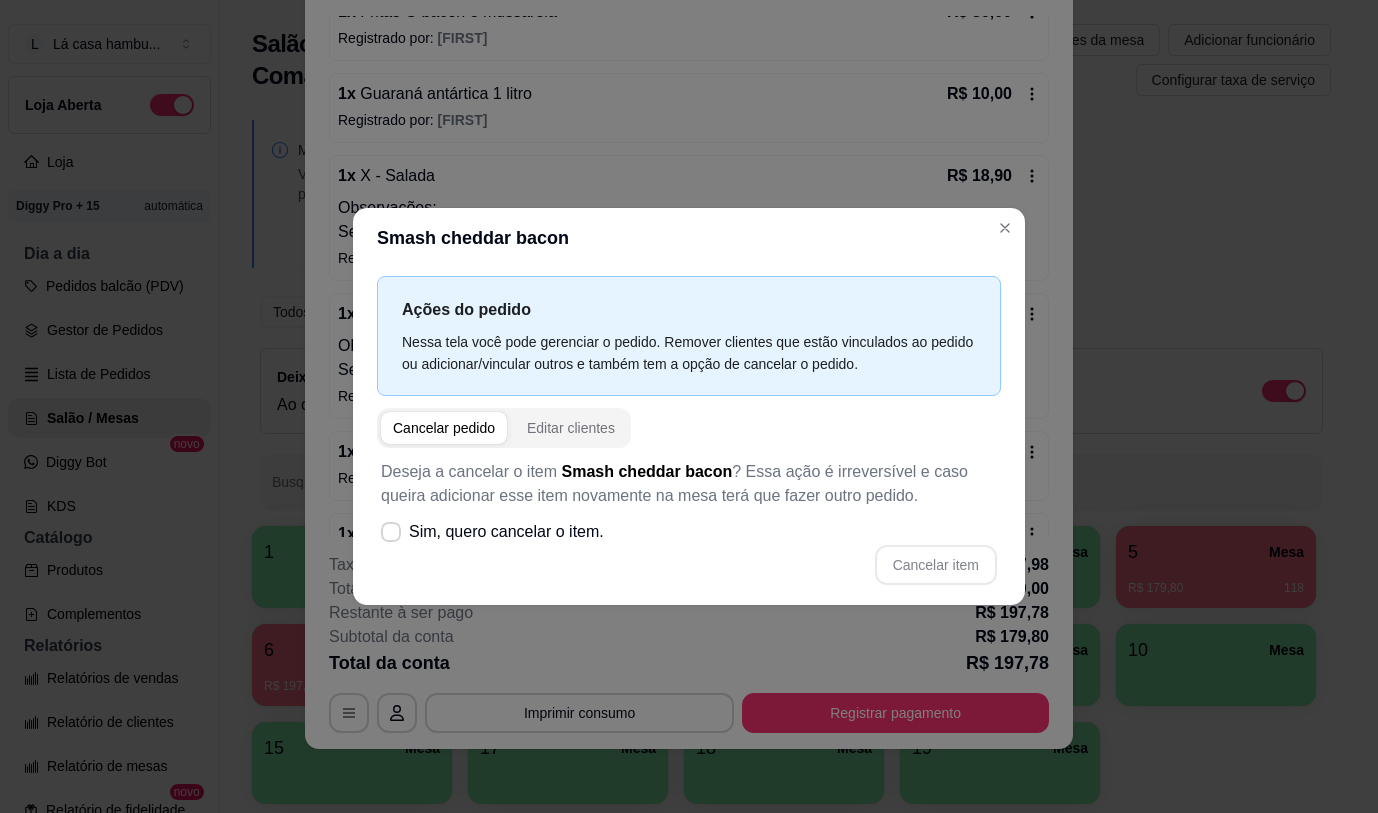 click on "Cancelar pedido" at bounding box center [444, 428] 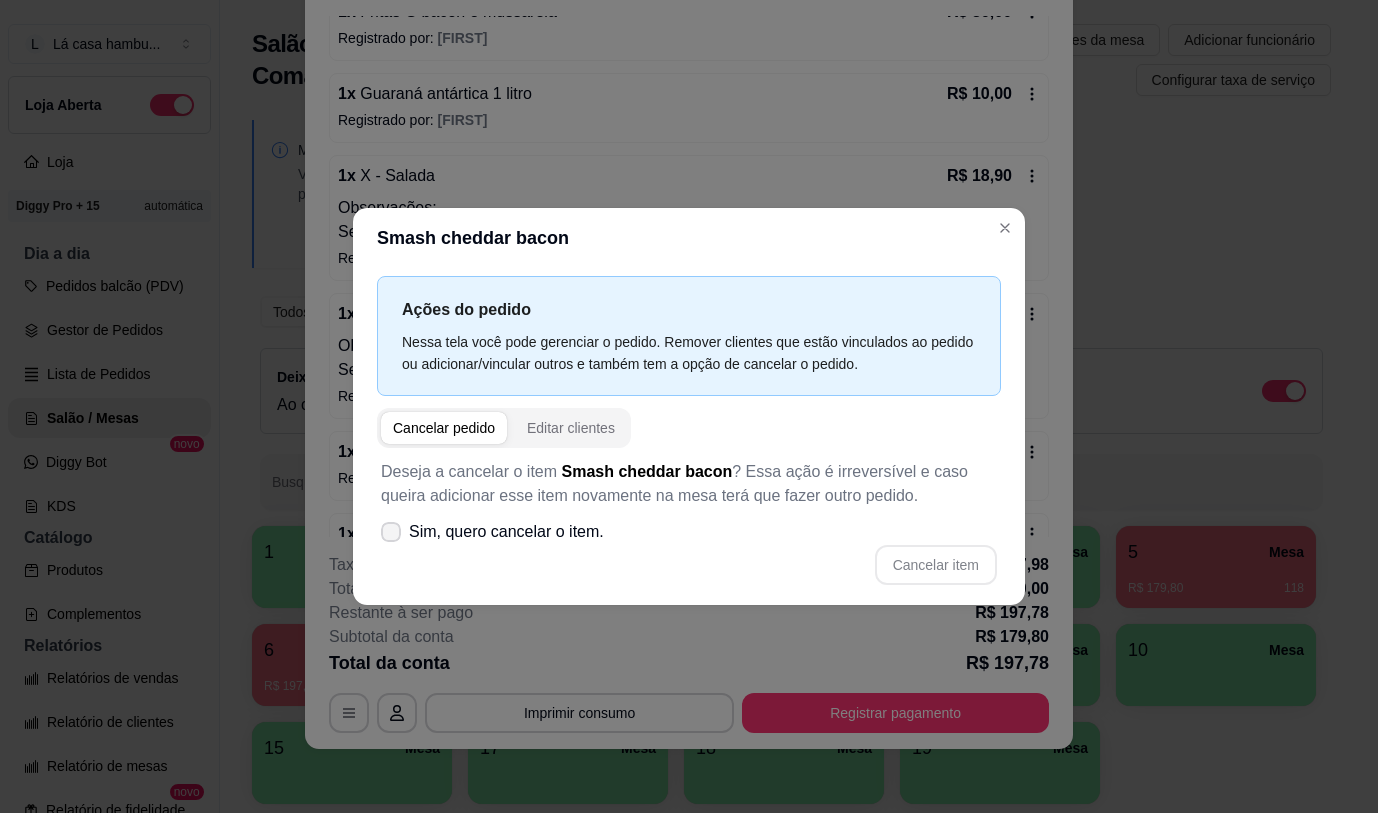 click on "Sim, quero cancelar o item." at bounding box center (506, 532) 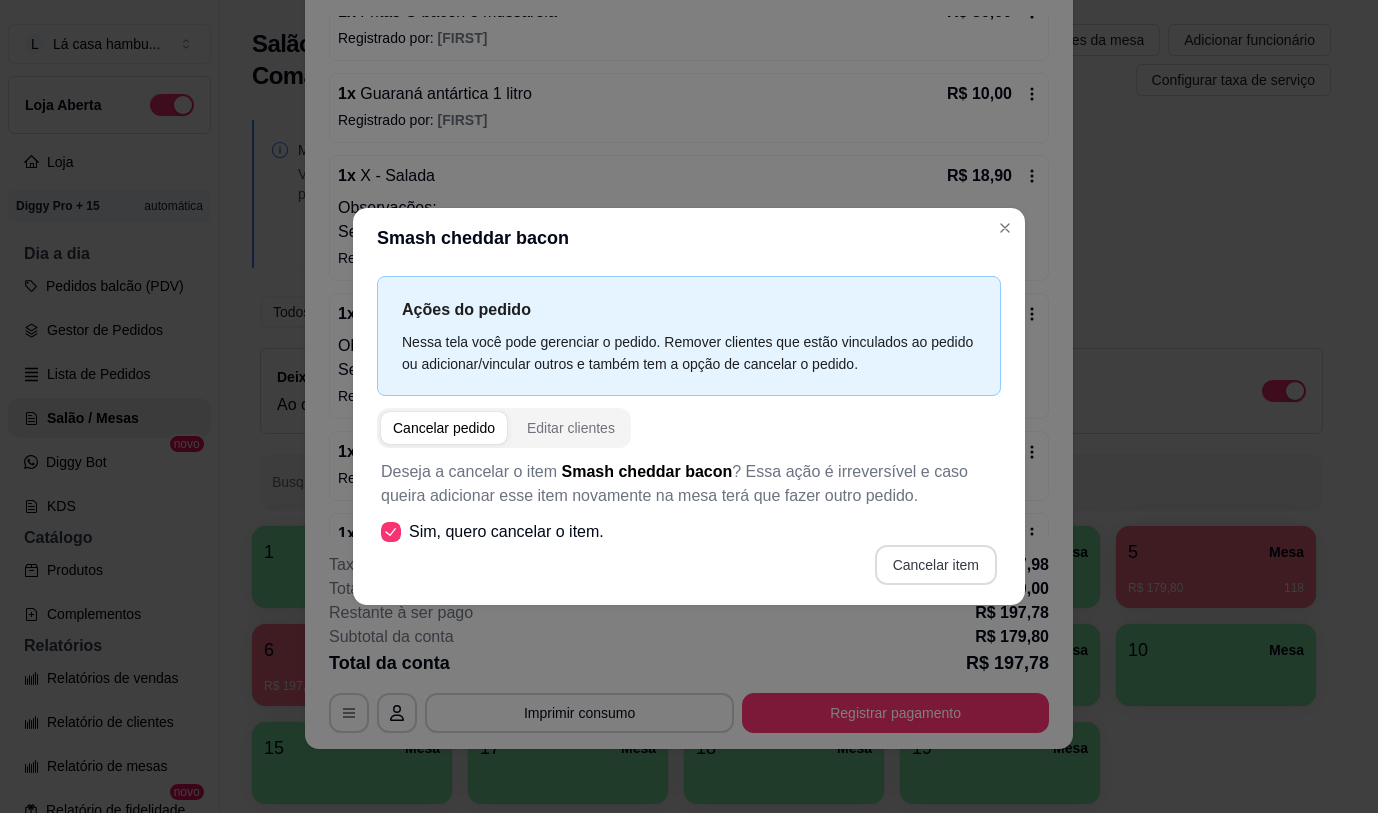 click on "Cancelar item" at bounding box center [936, 565] 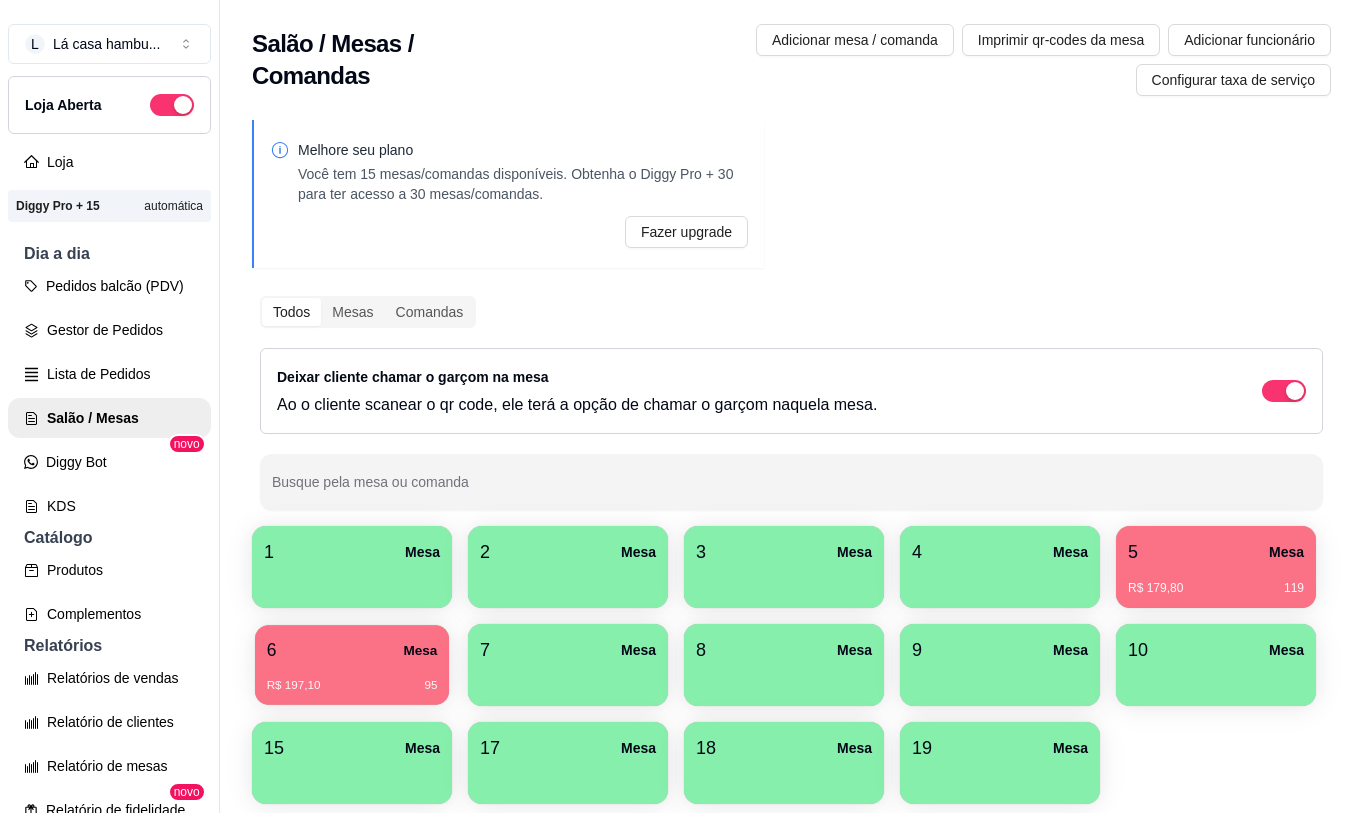 click on "6 Mesa" at bounding box center [352, 650] 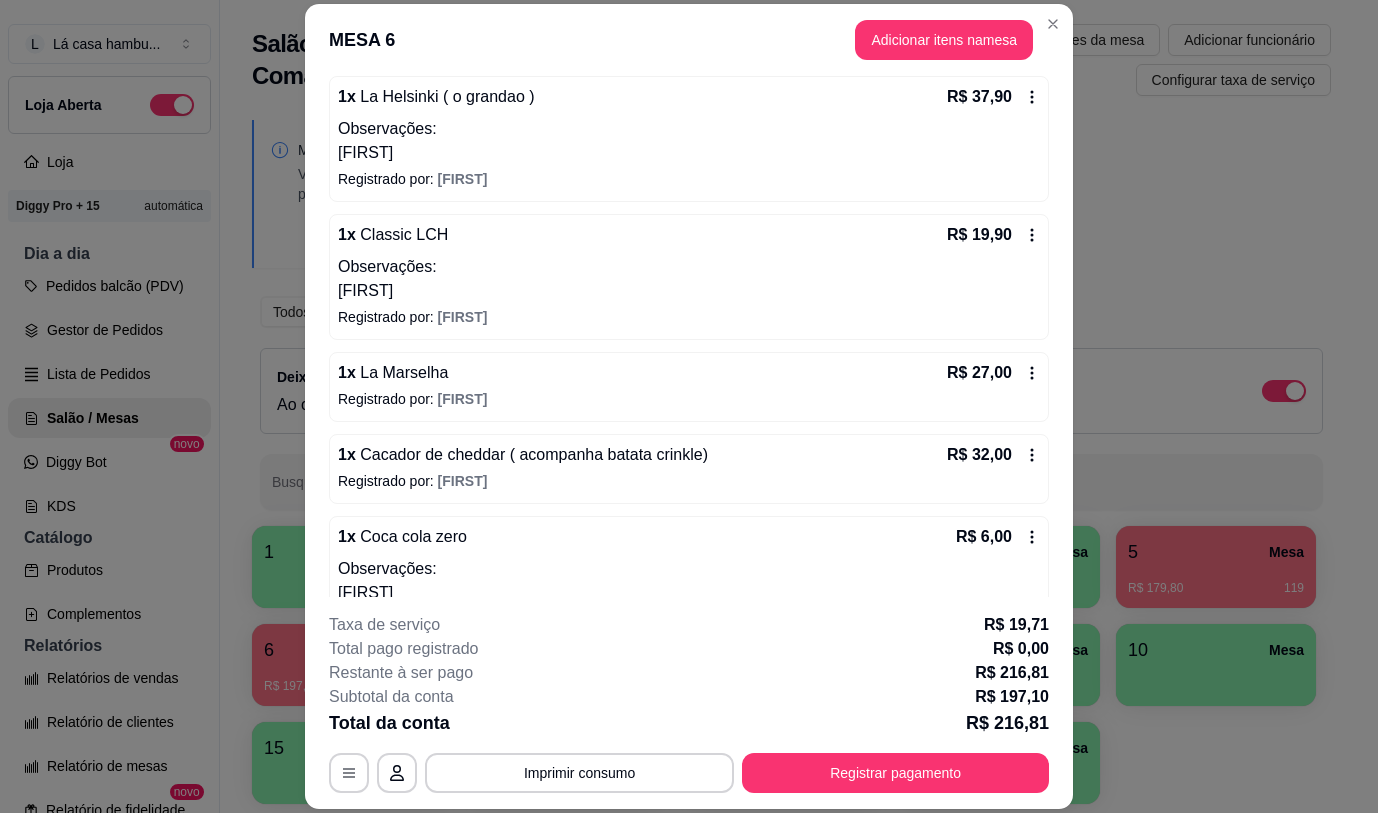 scroll, scrollTop: 440, scrollLeft: 0, axis: vertical 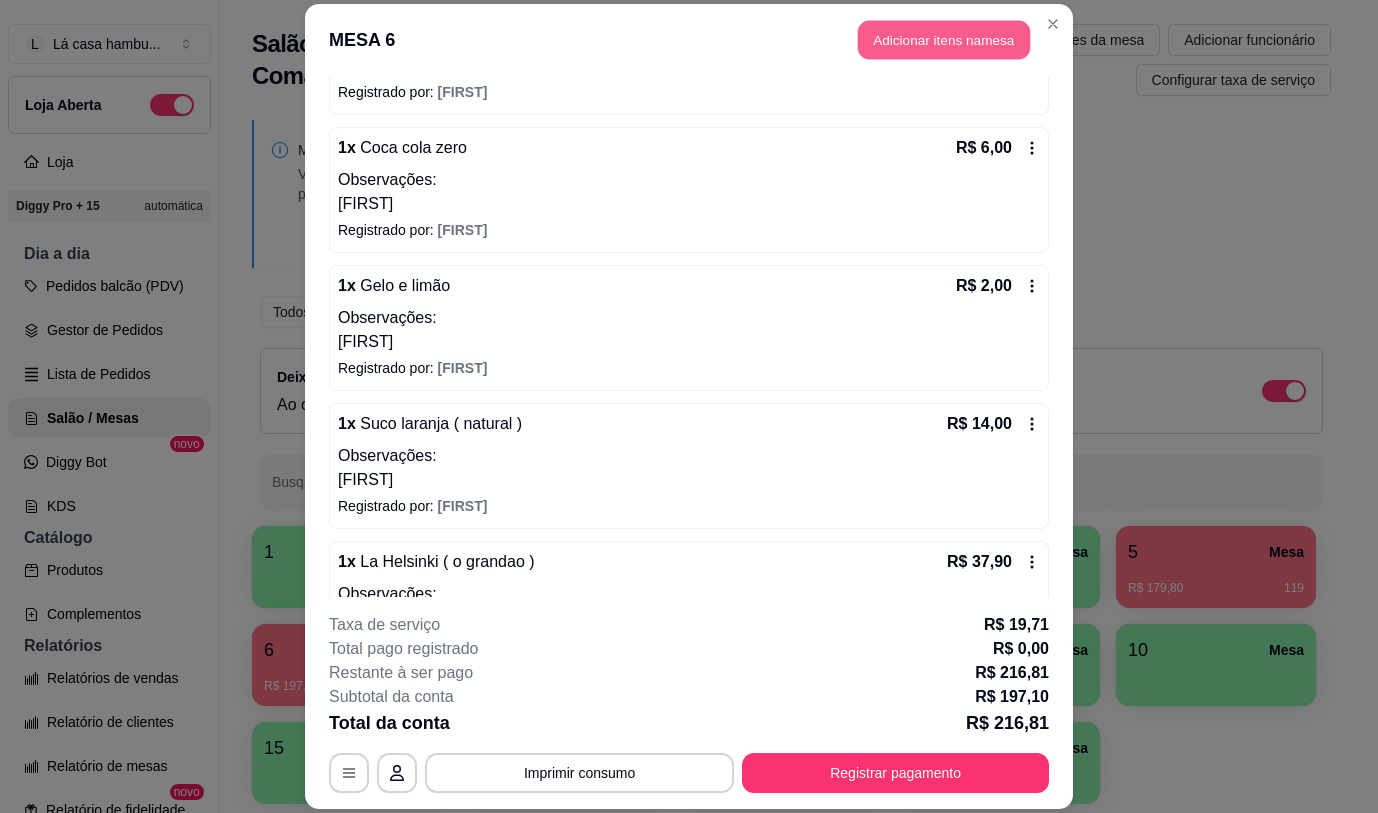 click on "Adicionar itens na  mesa" at bounding box center (944, 40) 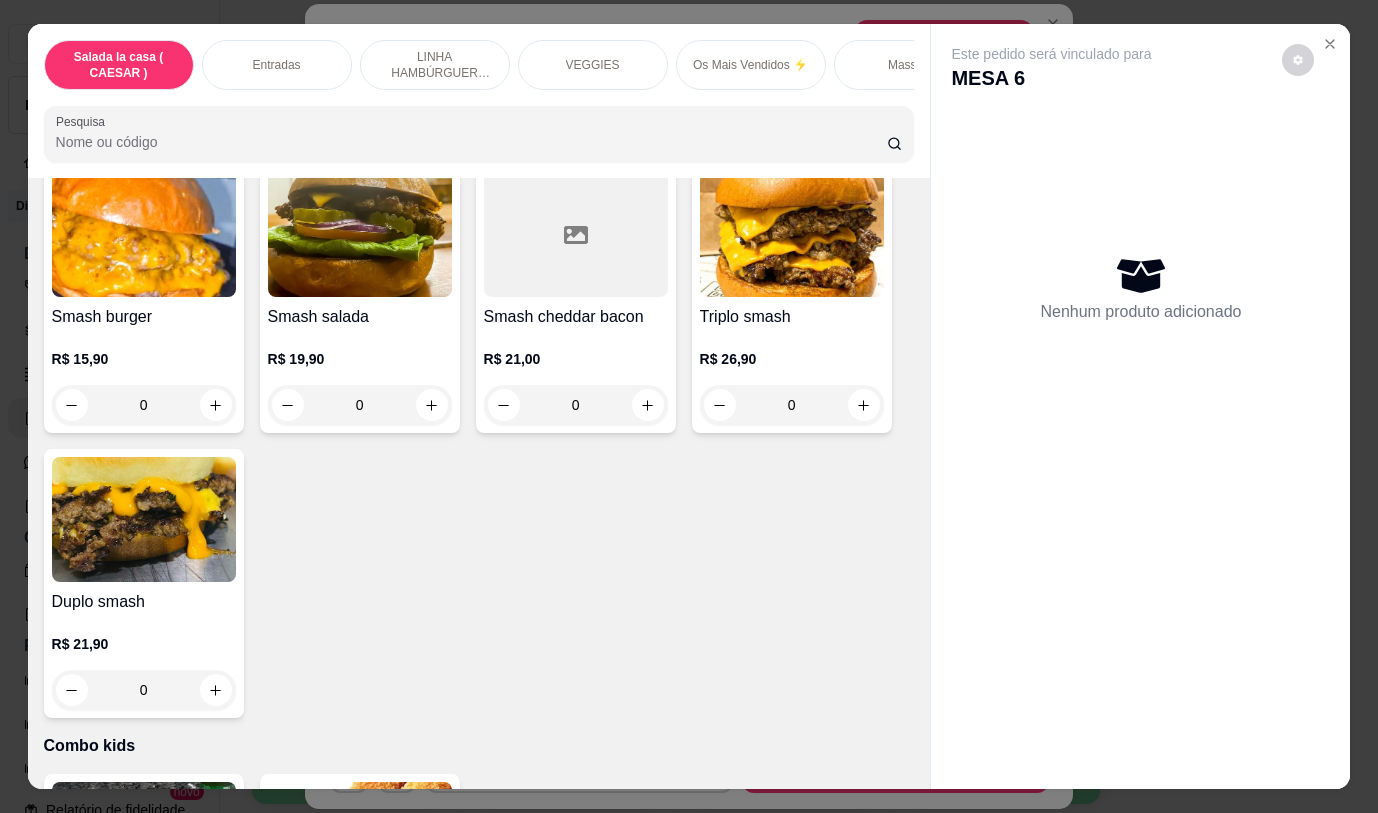 scroll, scrollTop: 5435, scrollLeft: 0, axis: vertical 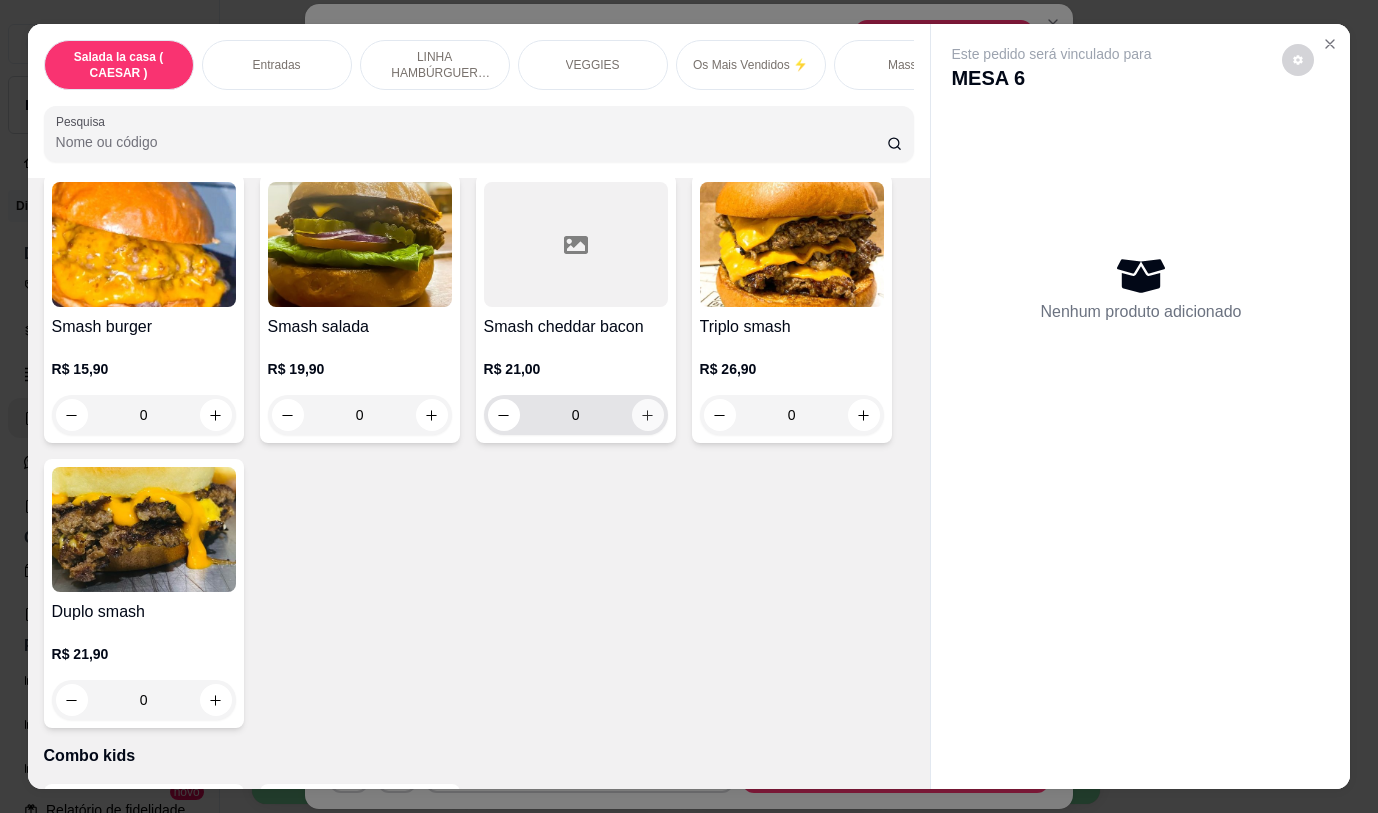 click 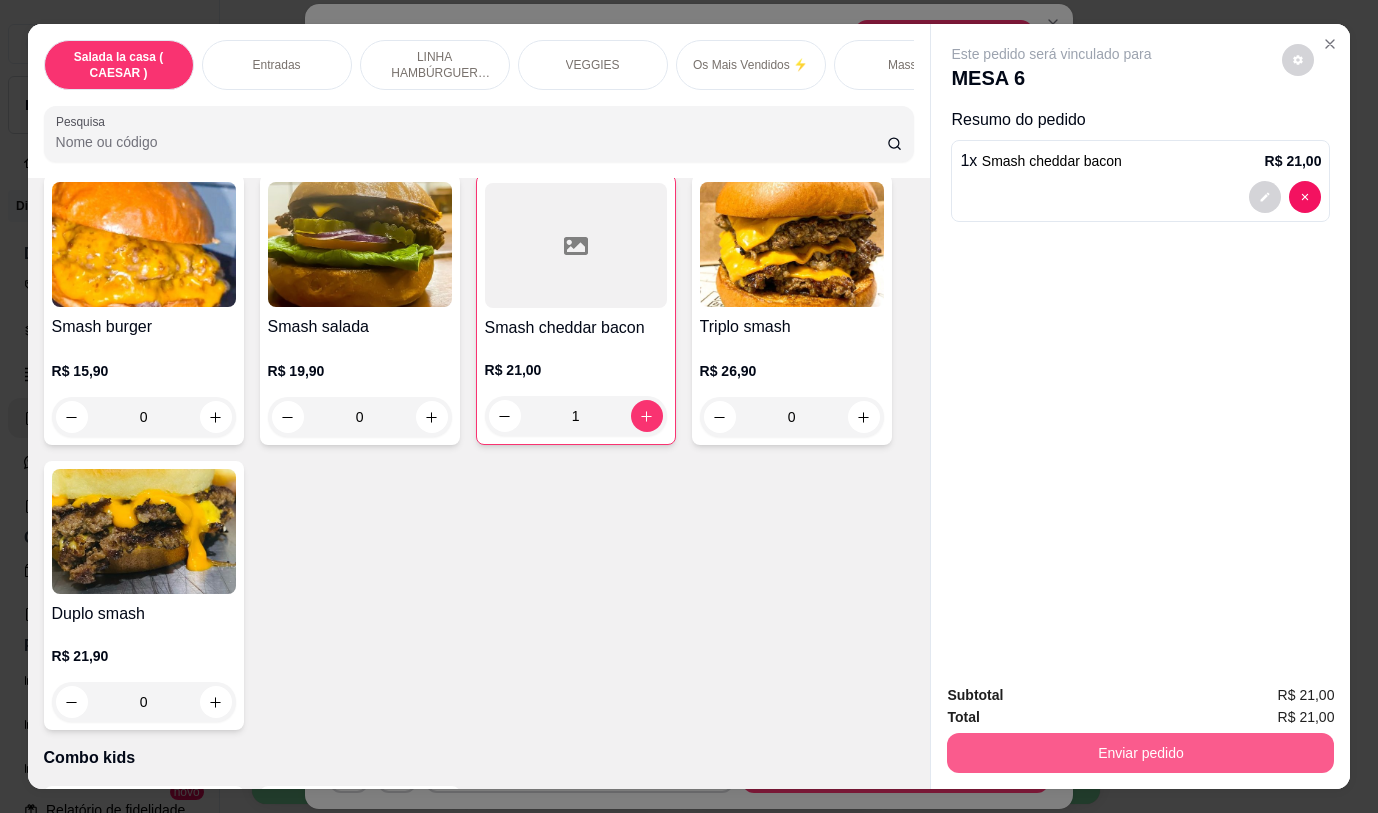 click on "Enviar pedido" at bounding box center [1140, 753] 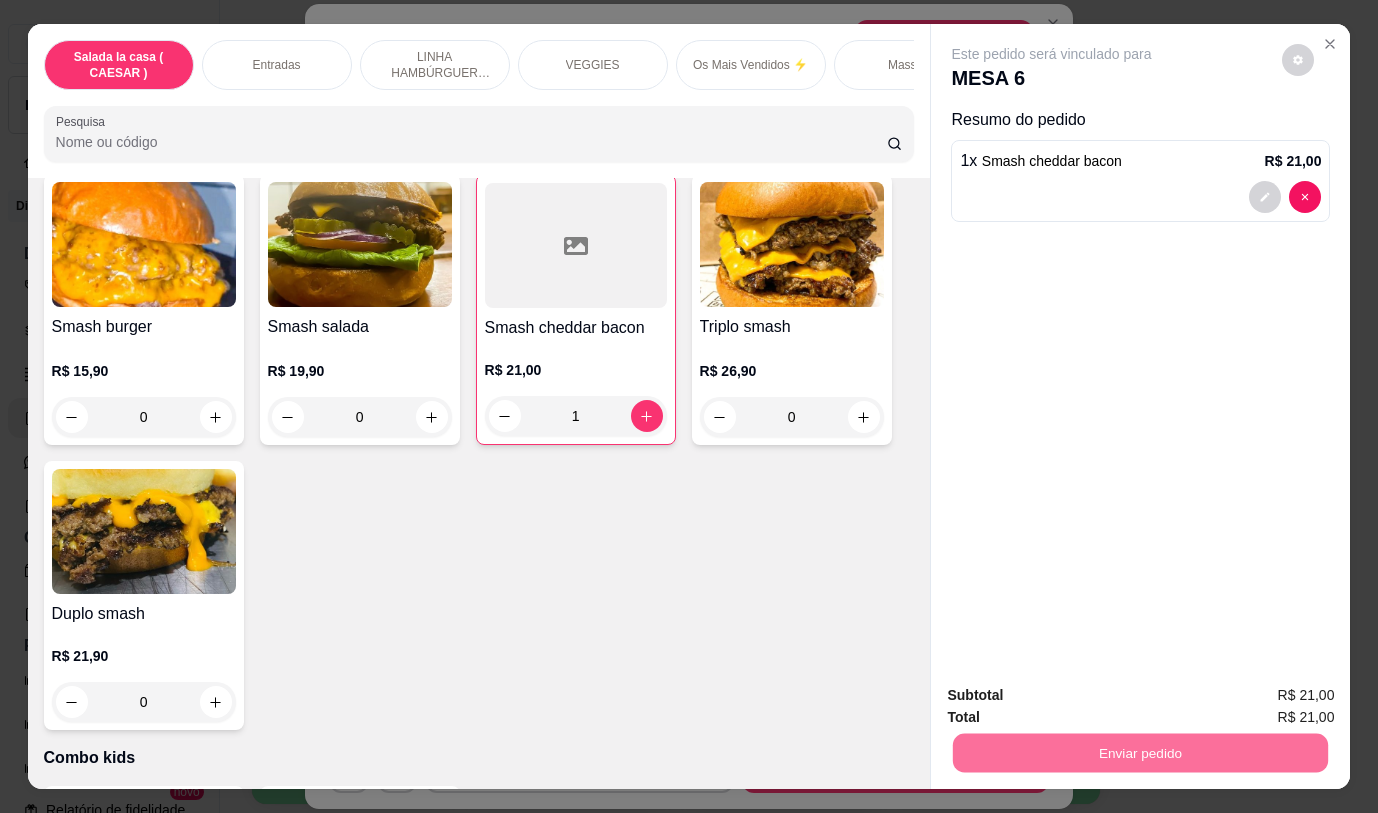 click on "Não registrar e enviar pedido" at bounding box center [1075, 695] 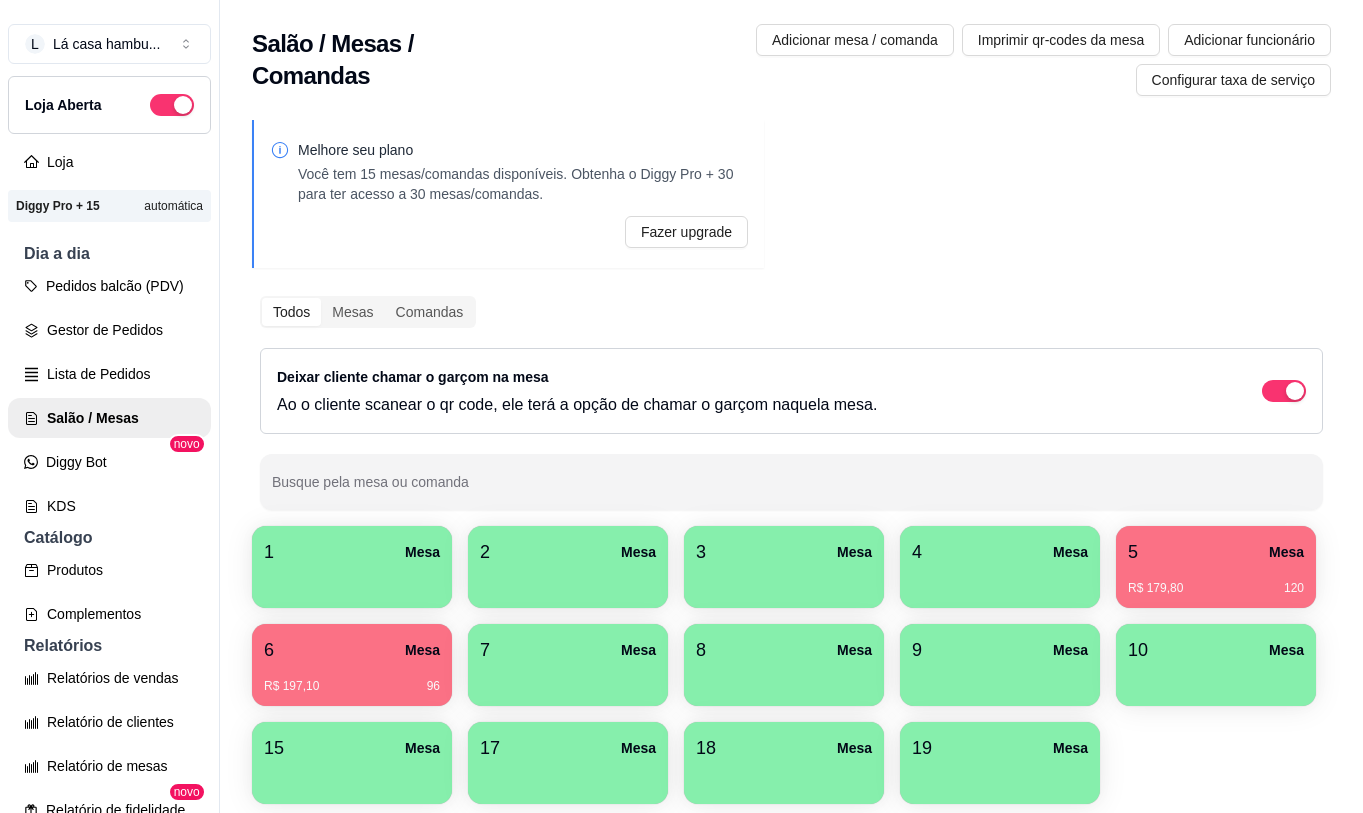click on "R$ 179,80" at bounding box center [1155, 588] 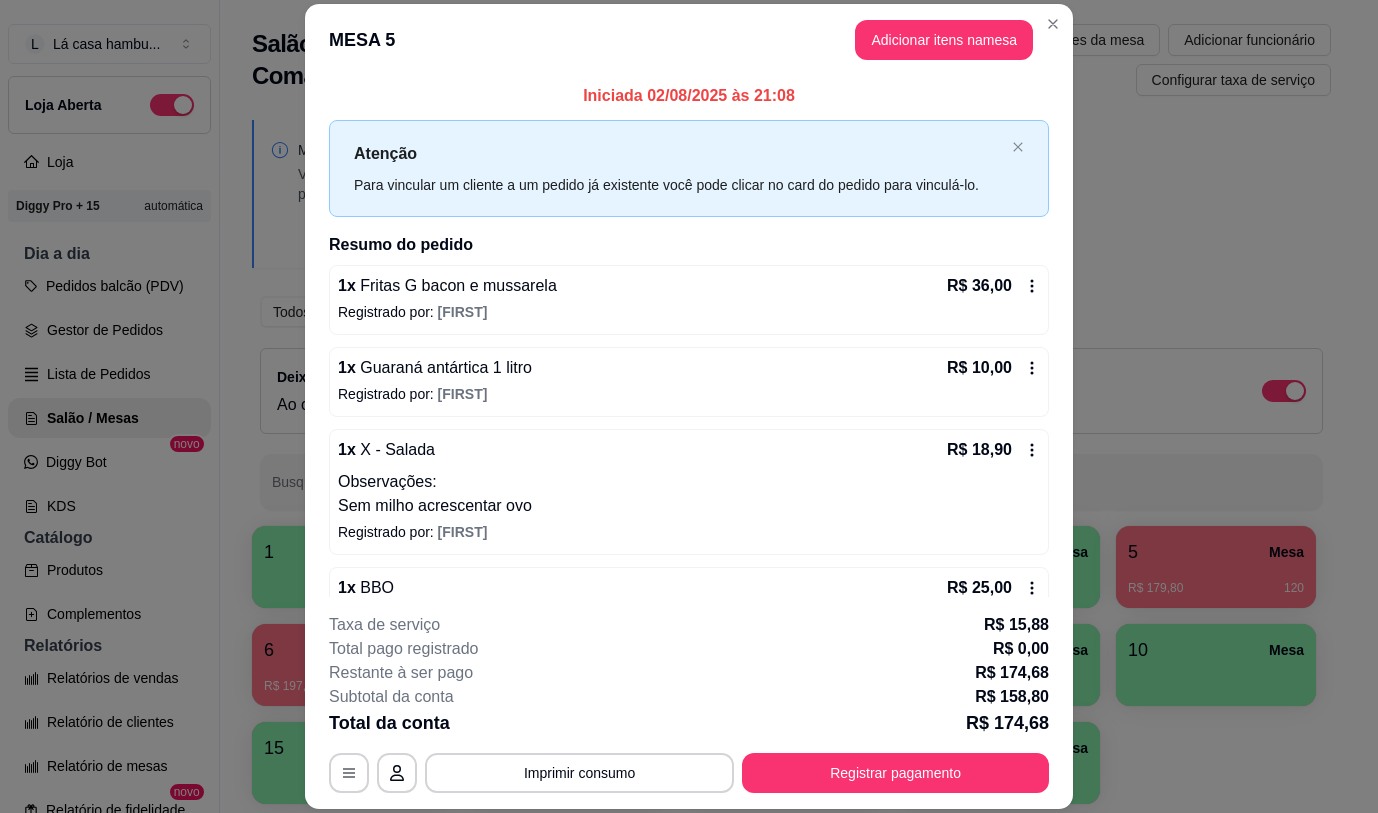 scroll, scrollTop: 100, scrollLeft: 0, axis: vertical 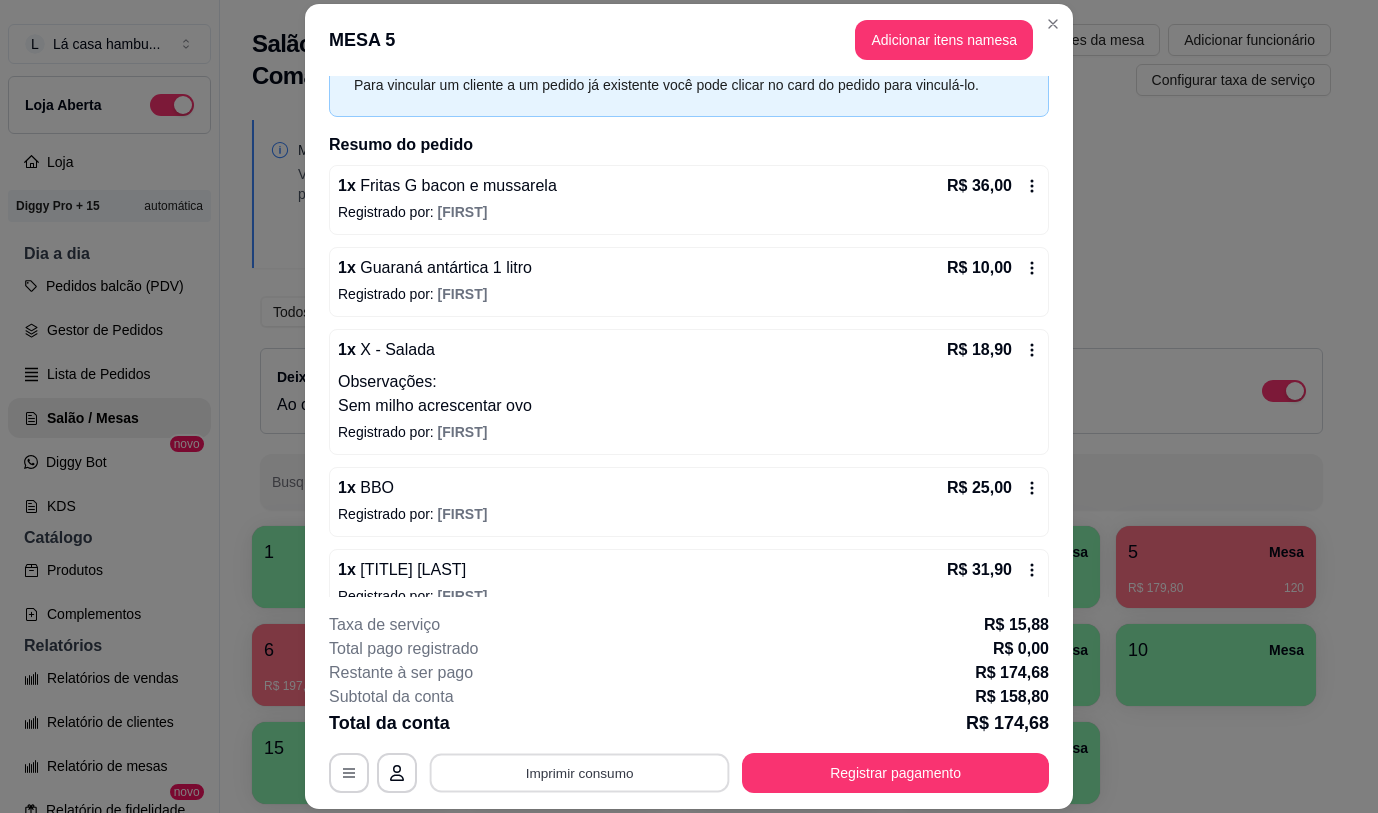 click on "Imprimir consumo" at bounding box center (580, 773) 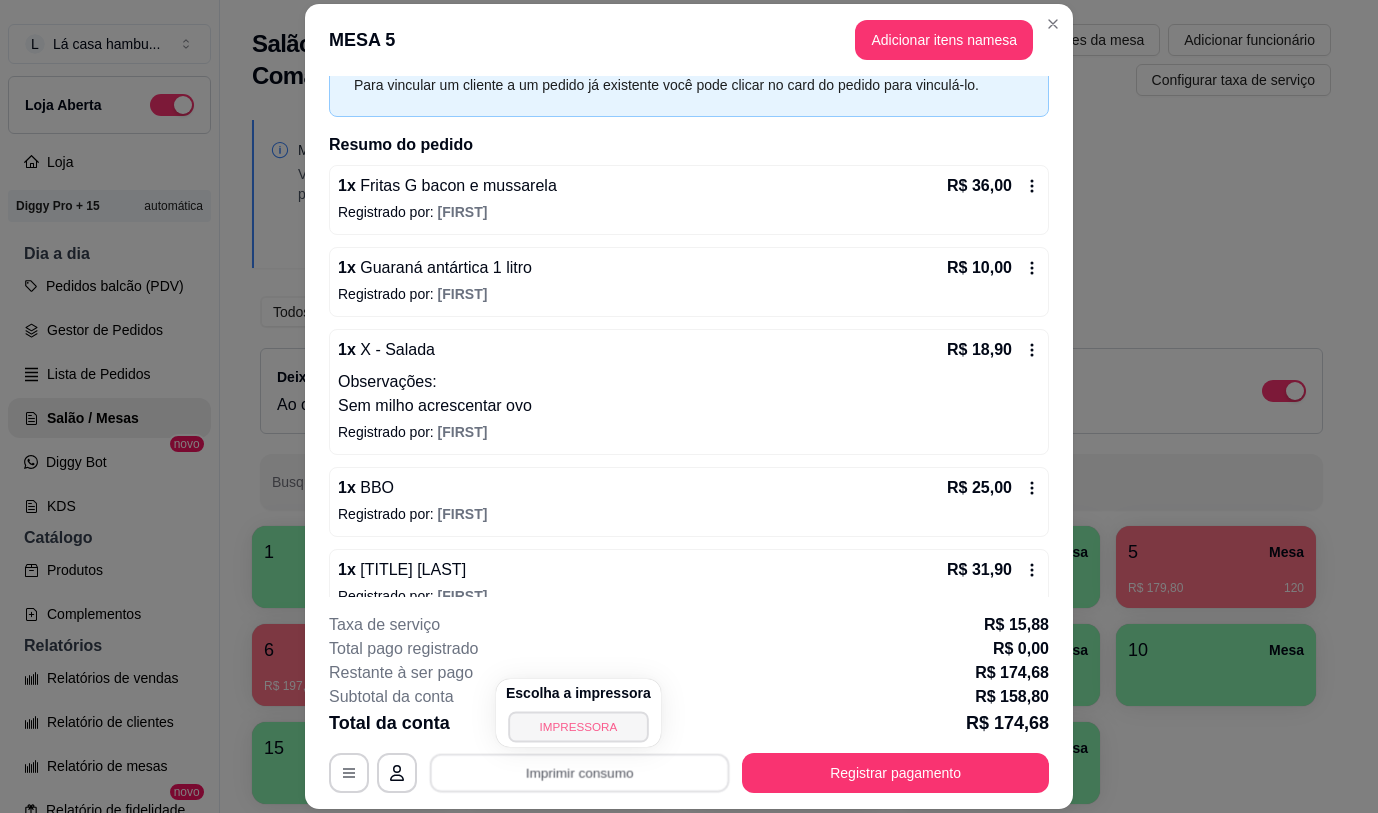 click on "IMPRESSORA" at bounding box center (578, 726) 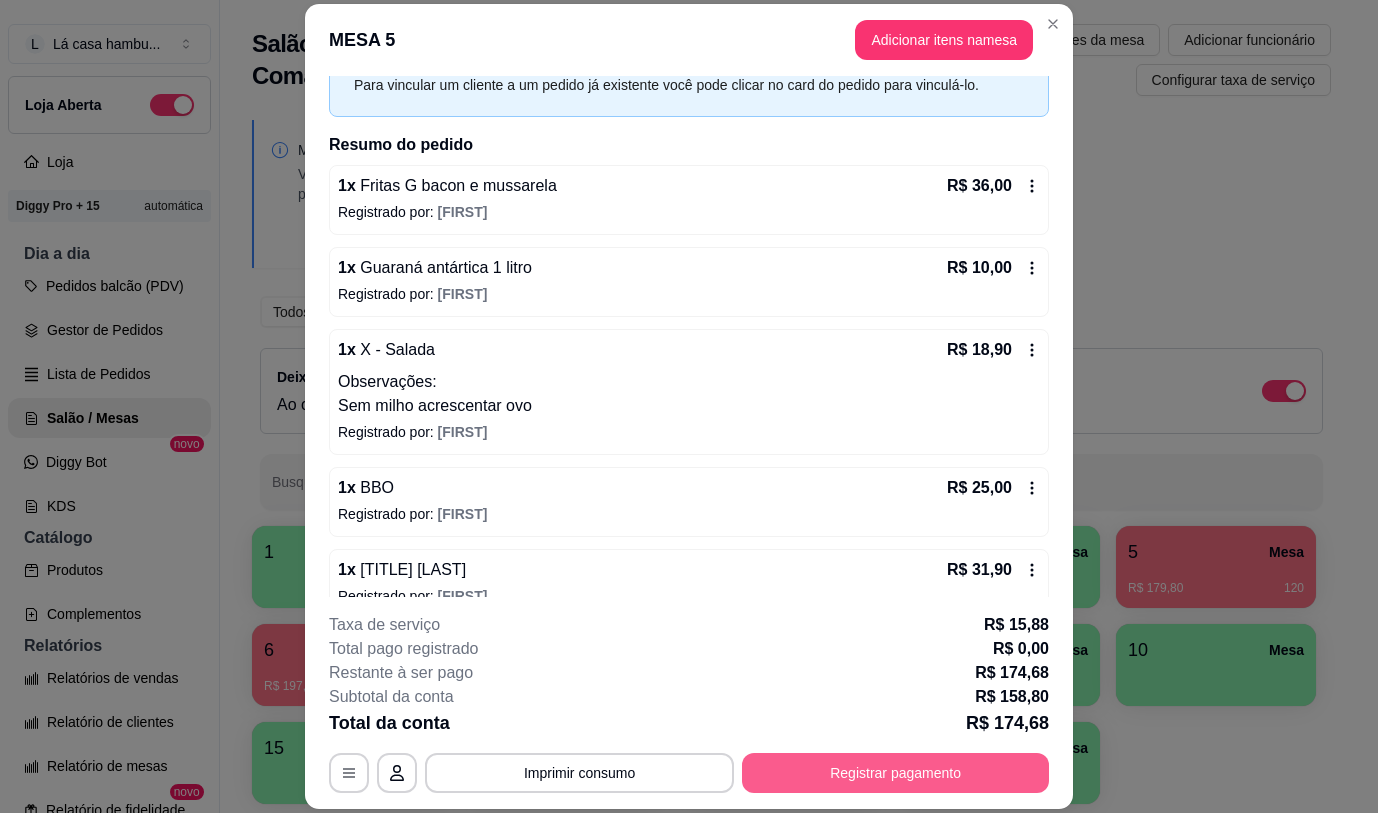click on "Registrar pagamento" at bounding box center [895, 773] 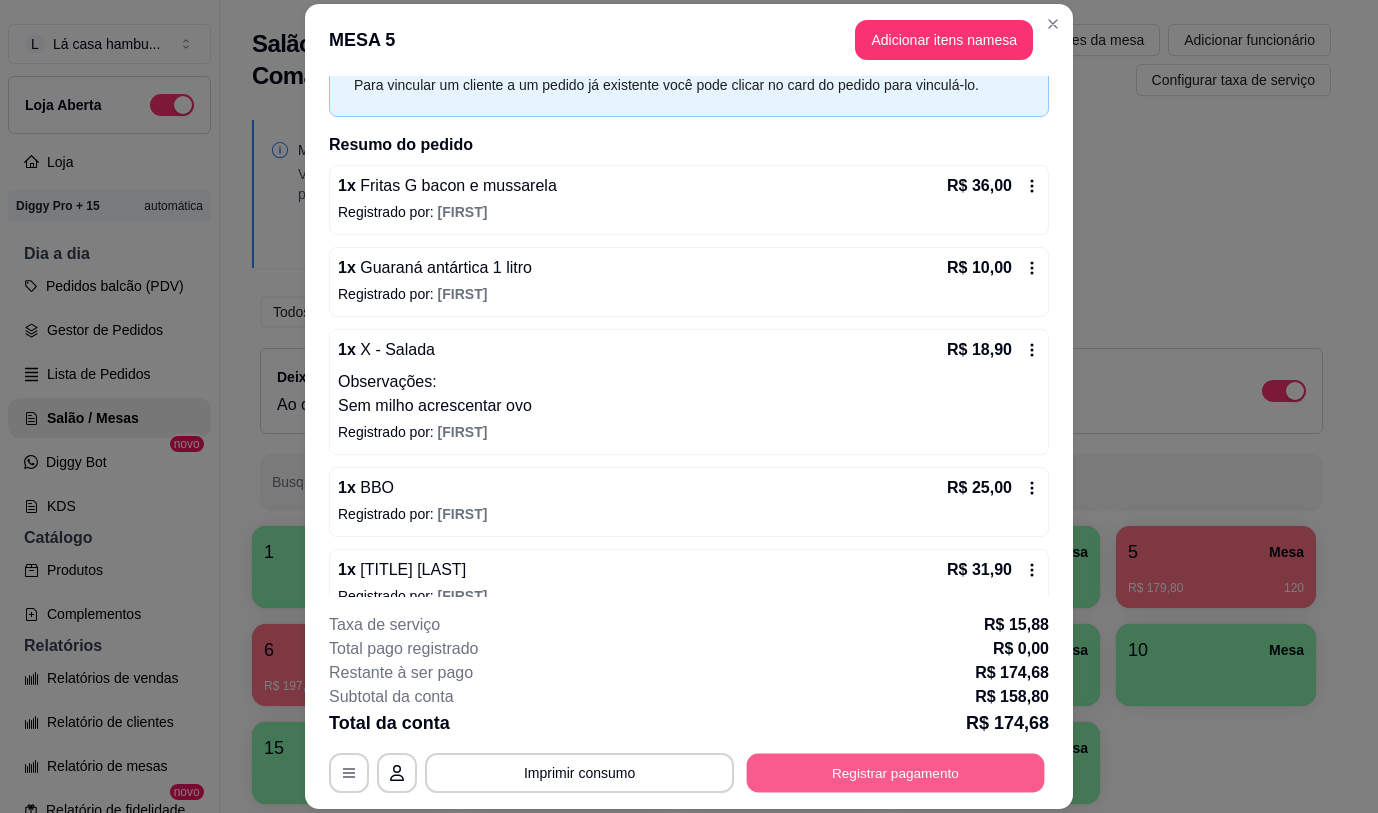 click on "Registrar pagamento" at bounding box center [896, 773] 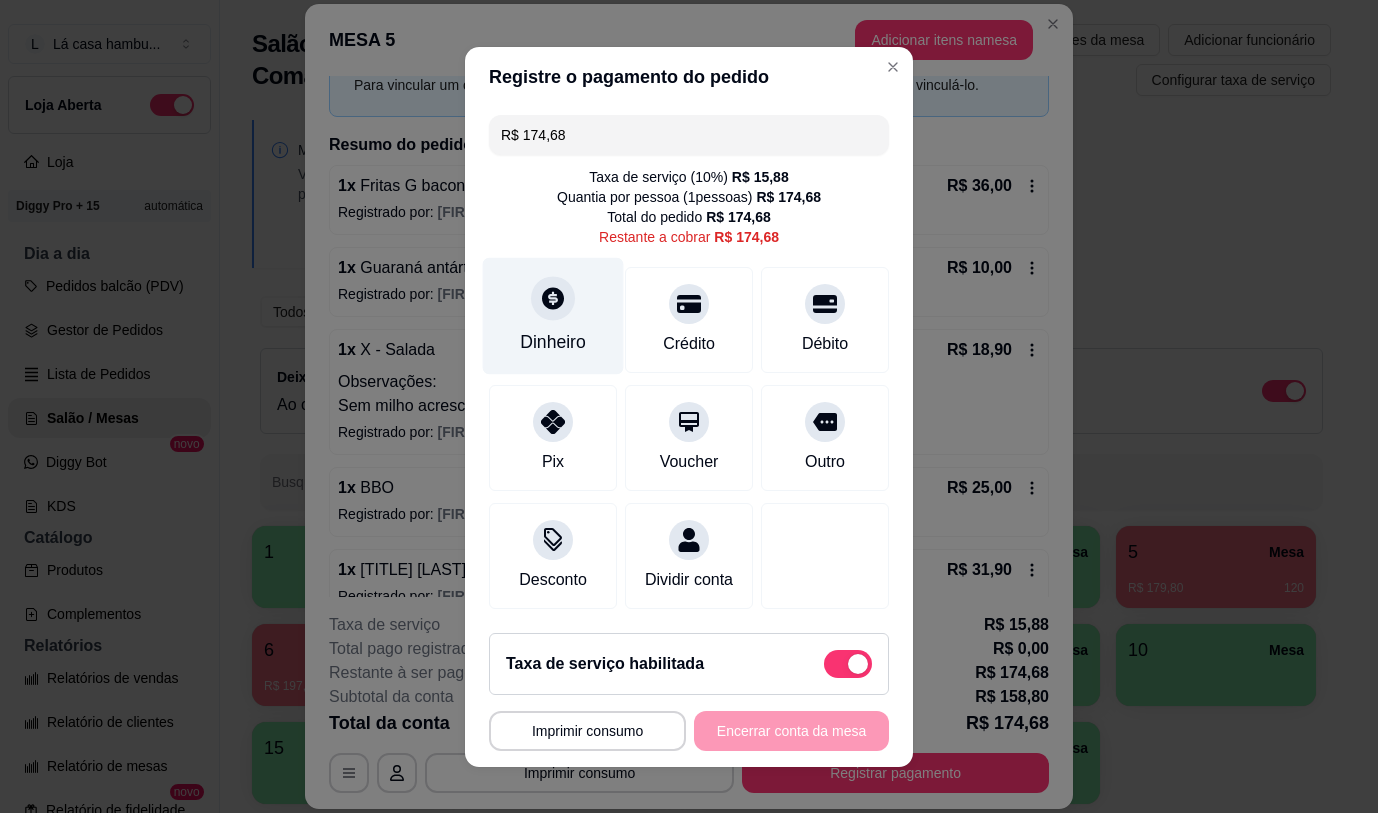 click on "Dinheiro" at bounding box center [553, 342] 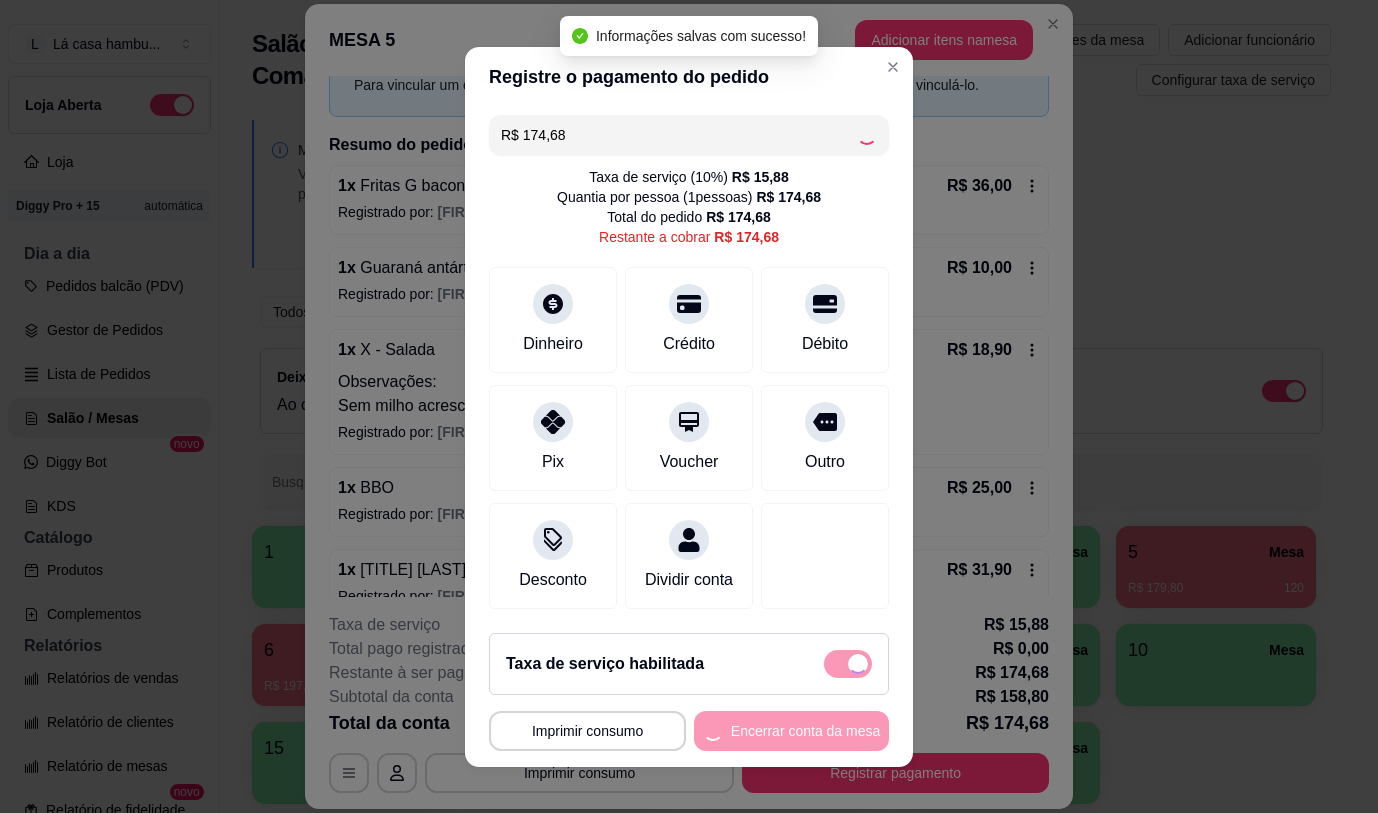 type on "R$ 0,00" 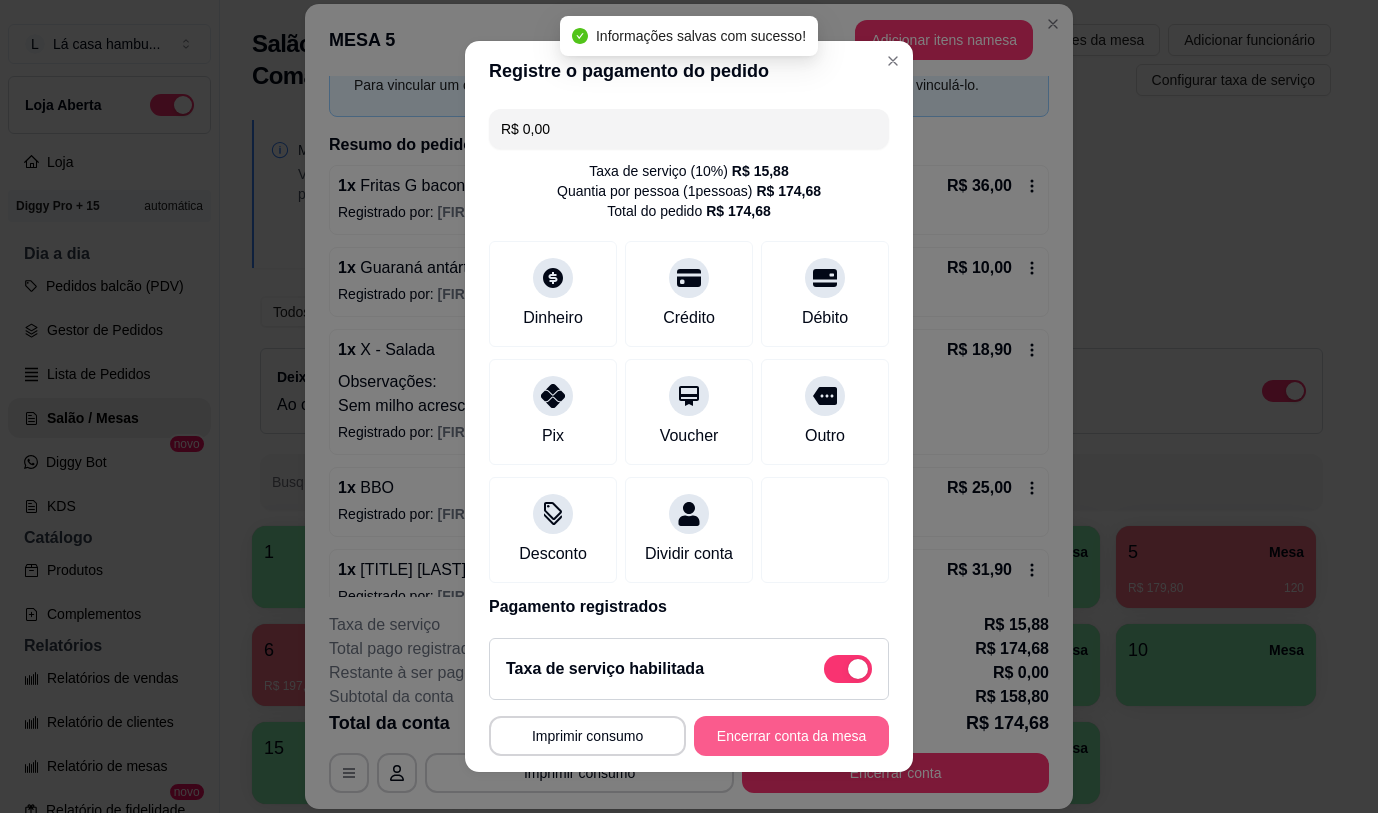 click on "Encerrar conta da mesa" at bounding box center [791, 736] 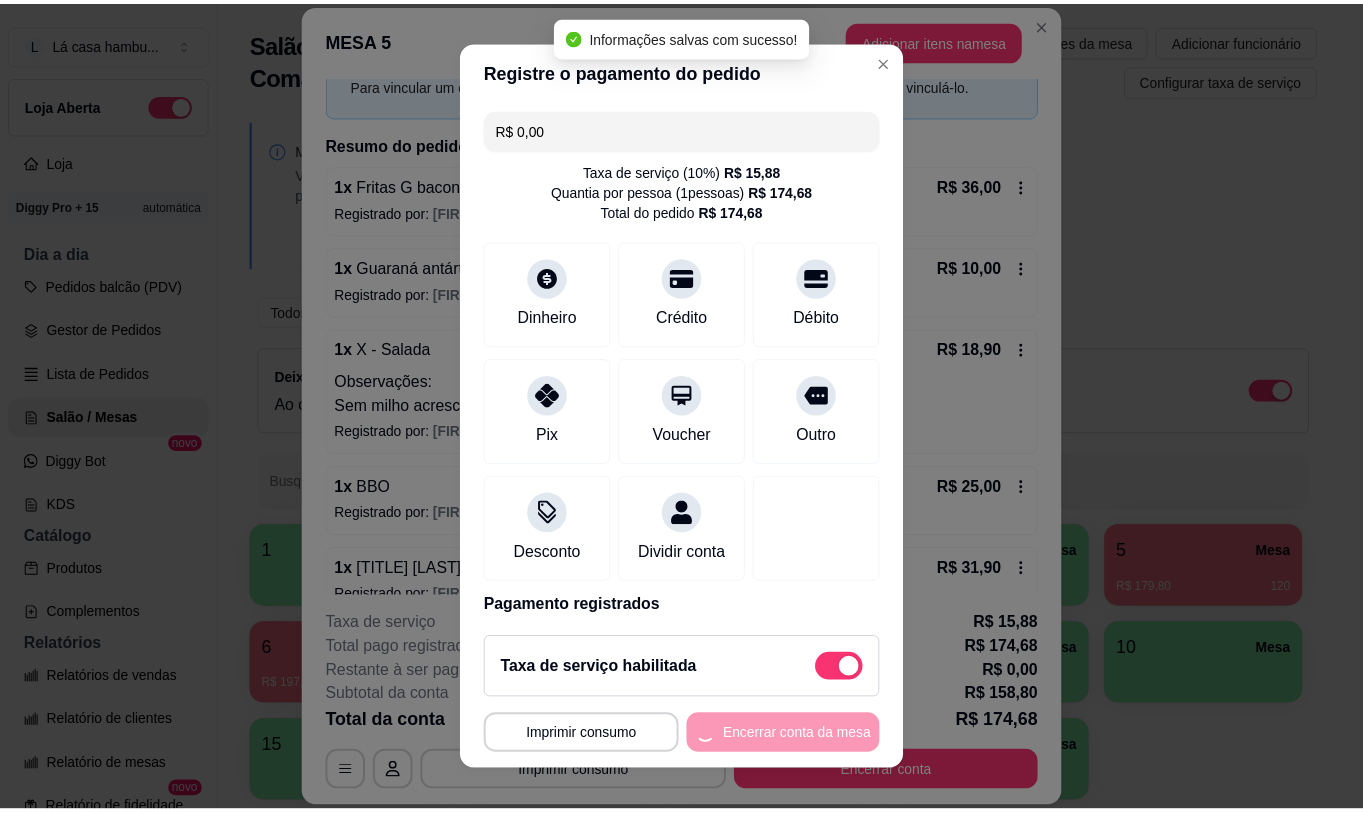 scroll, scrollTop: 0, scrollLeft: 0, axis: both 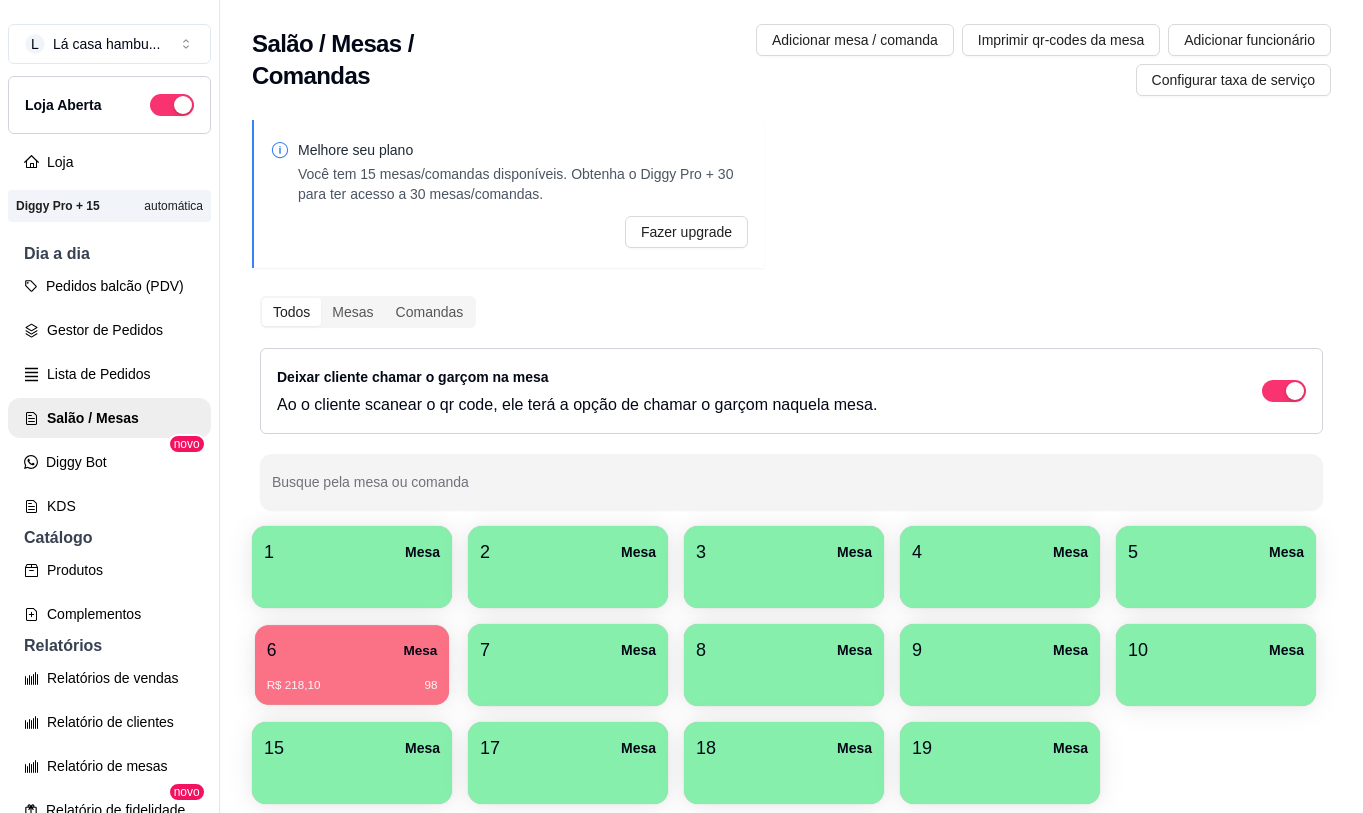 click on "R$ 218,10 98" at bounding box center [352, 678] 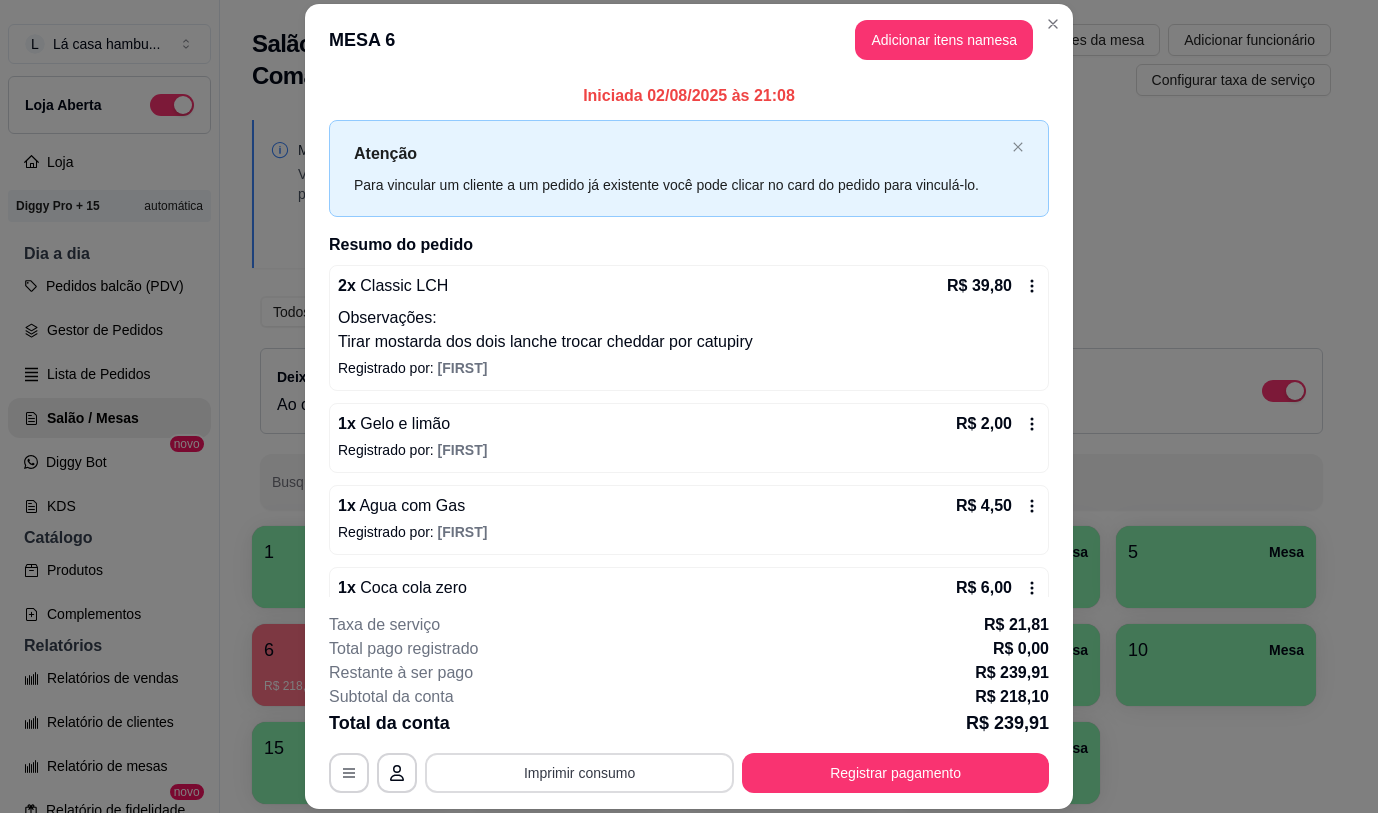click on "Imprimir consumo" at bounding box center (579, 773) 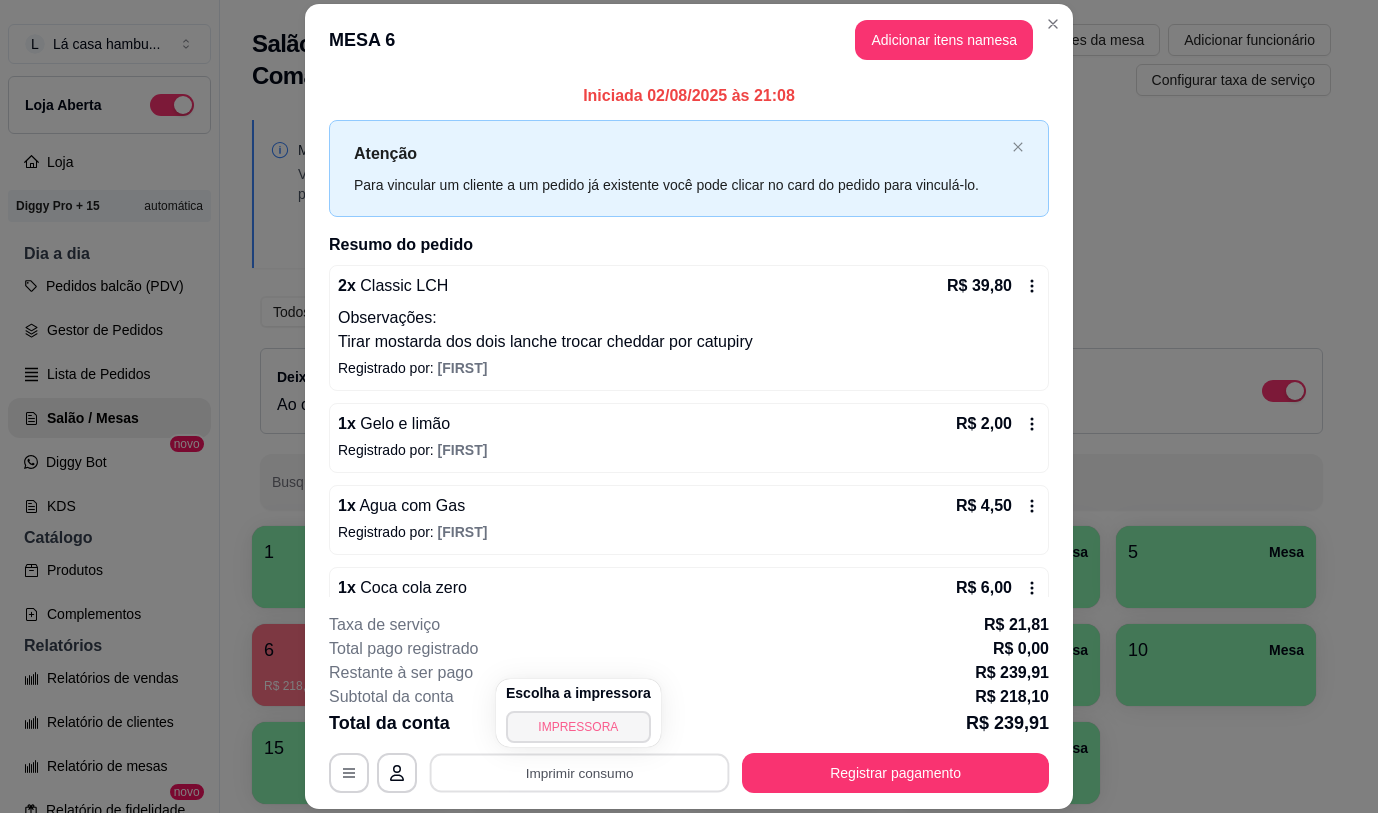 click on "IMPRESSORA" at bounding box center [578, 727] 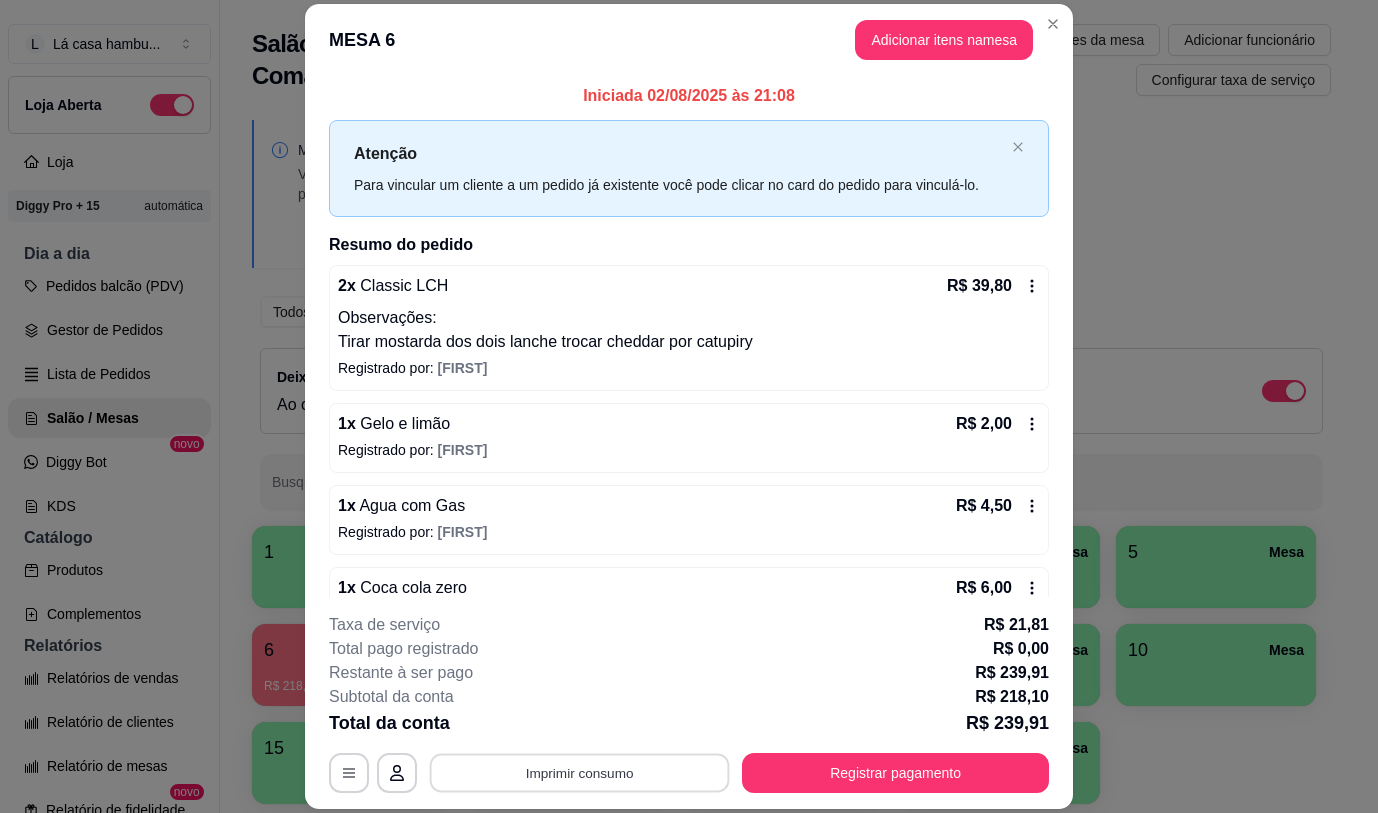 click on "Imprimir consumo" at bounding box center [580, 773] 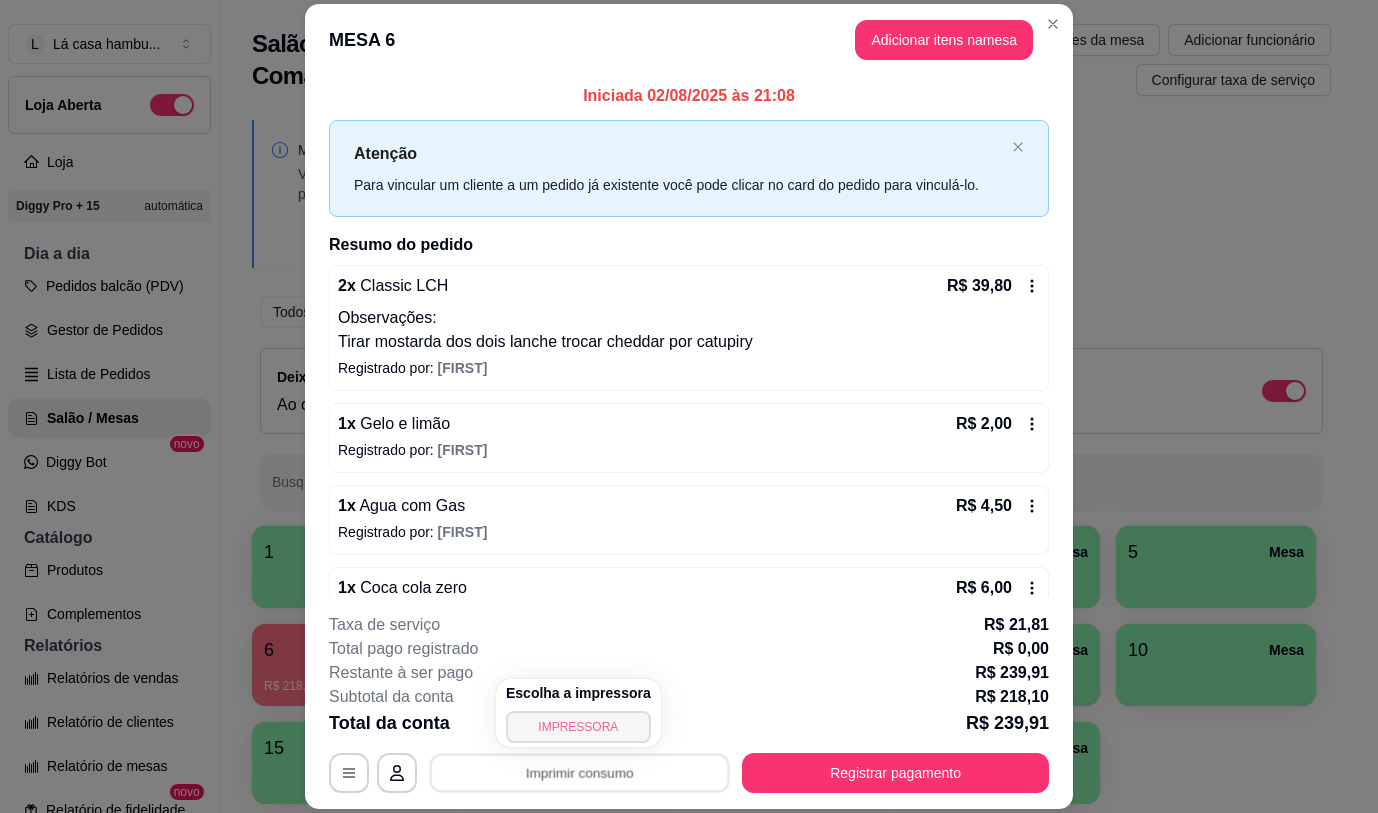 click on "IMPRESSORA" at bounding box center [578, 727] 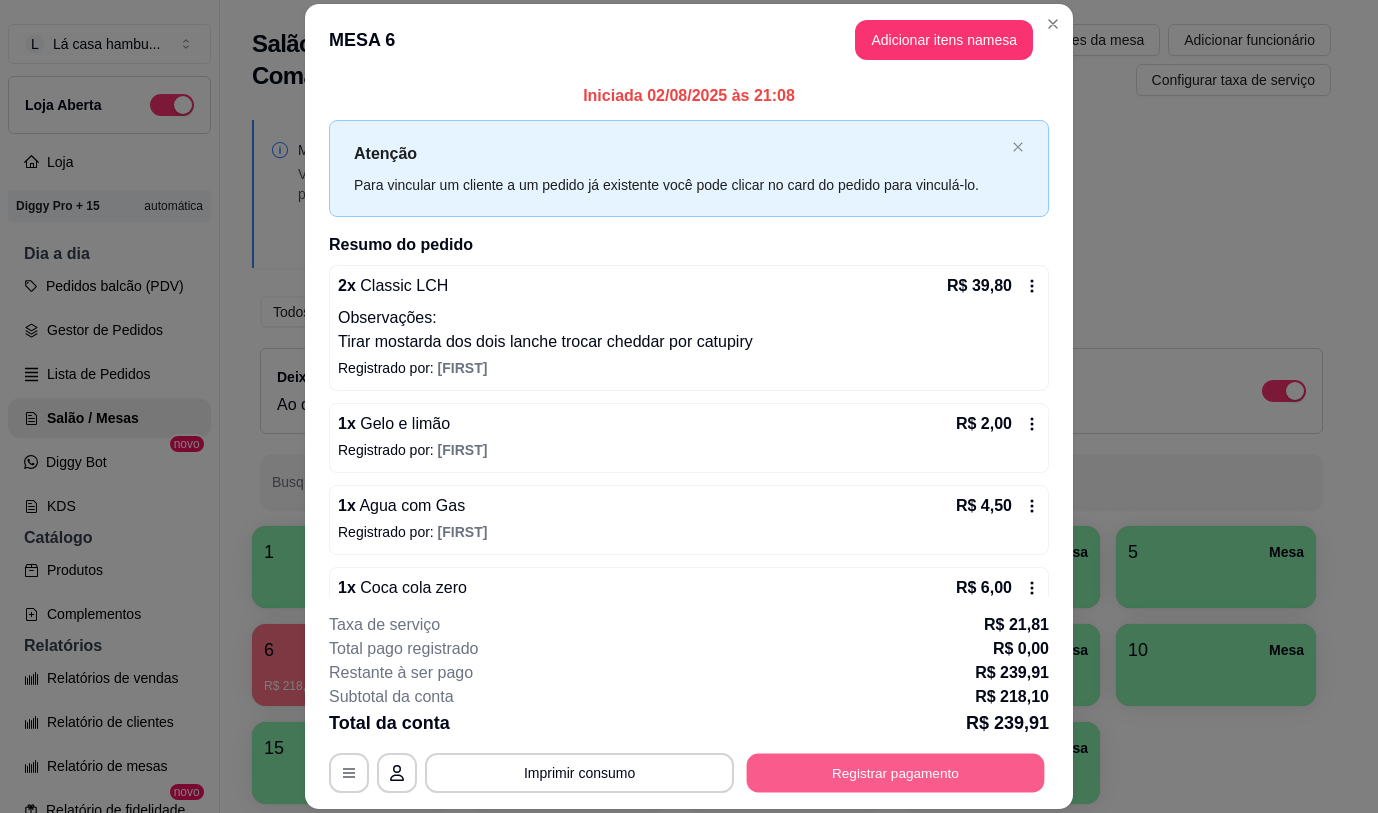 click on "Registrar pagamento" at bounding box center (896, 773) 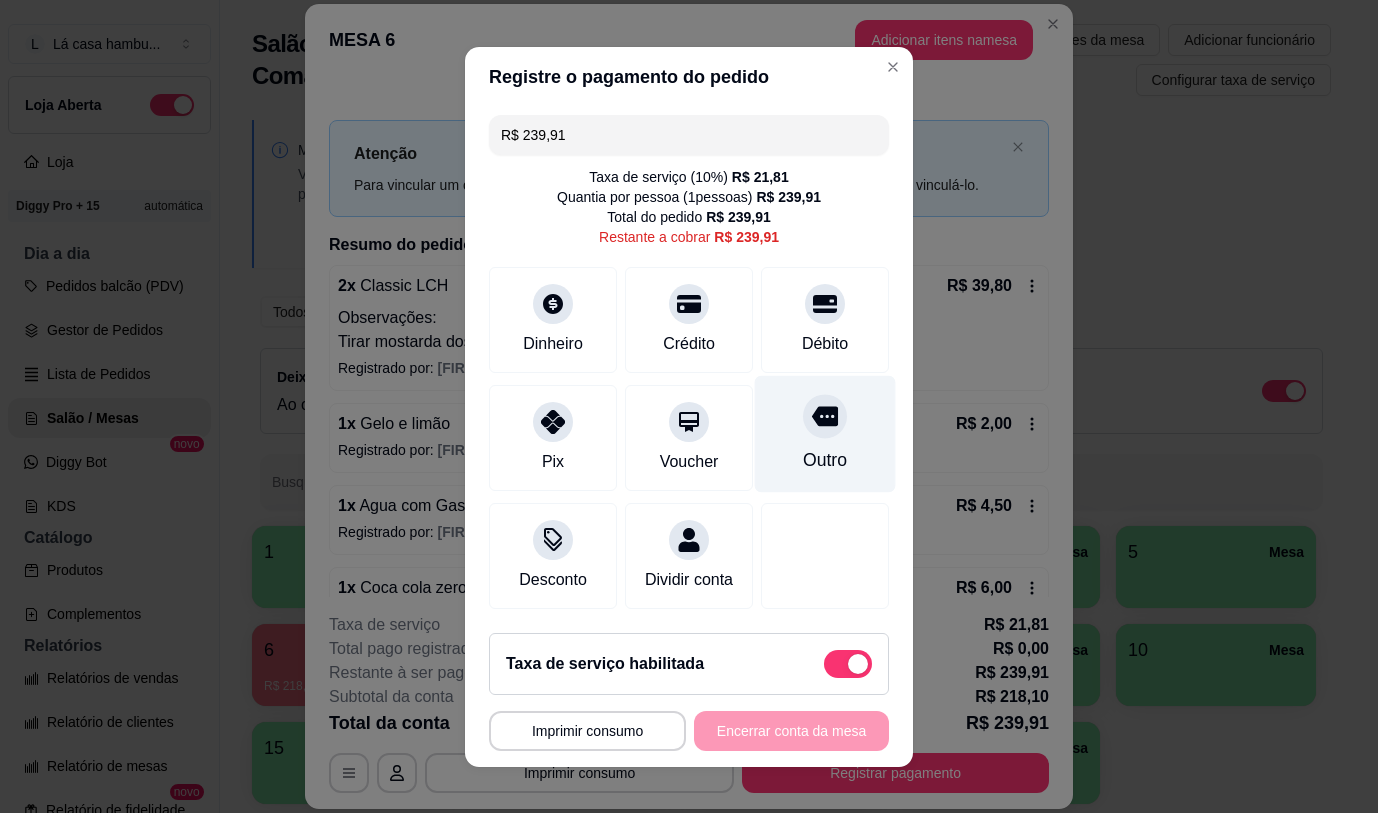 click on "Outro" at bounding box center (825, 433) 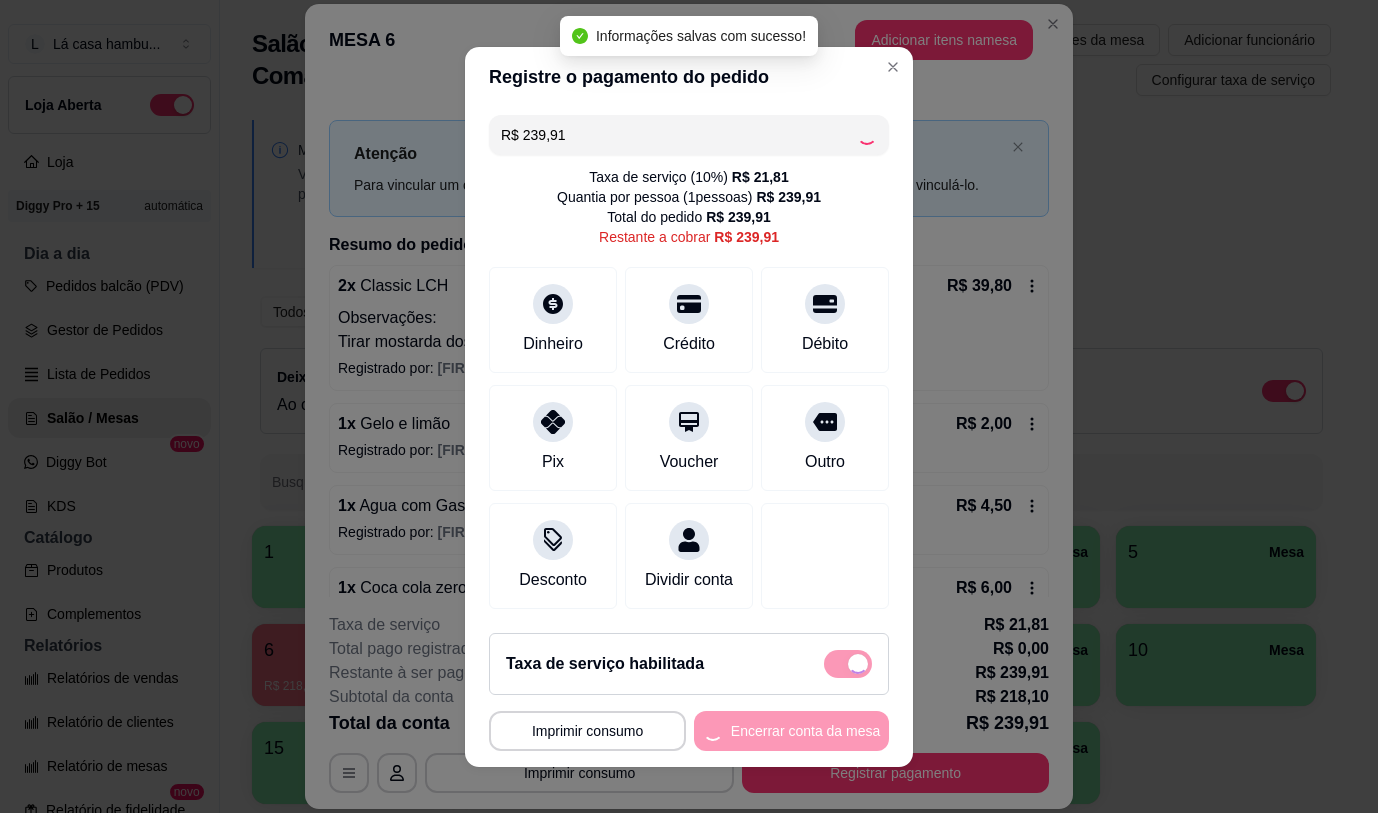 type on "R$ 0,00" 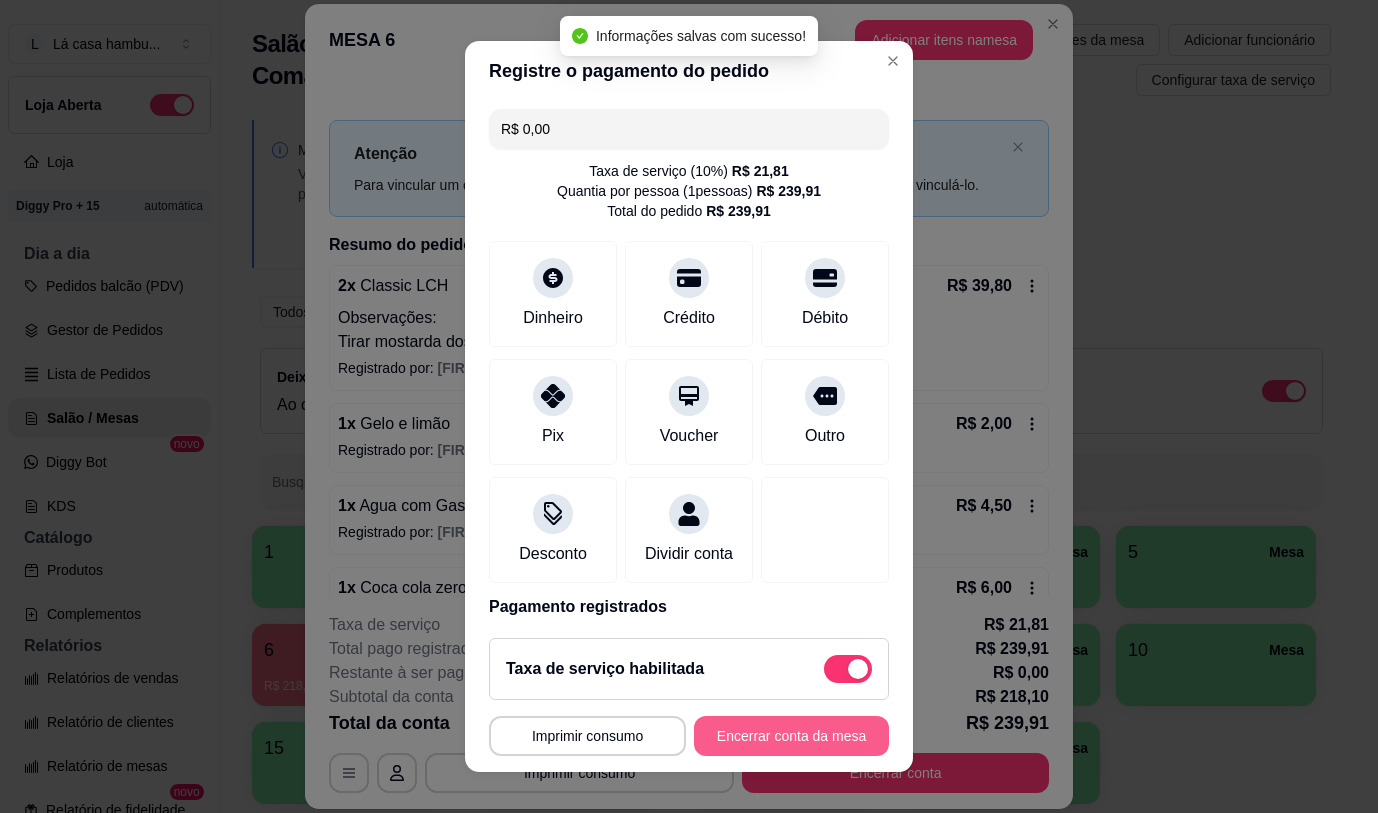 click on "Encerrar conta da mesa" at bounding box center [791, 736] 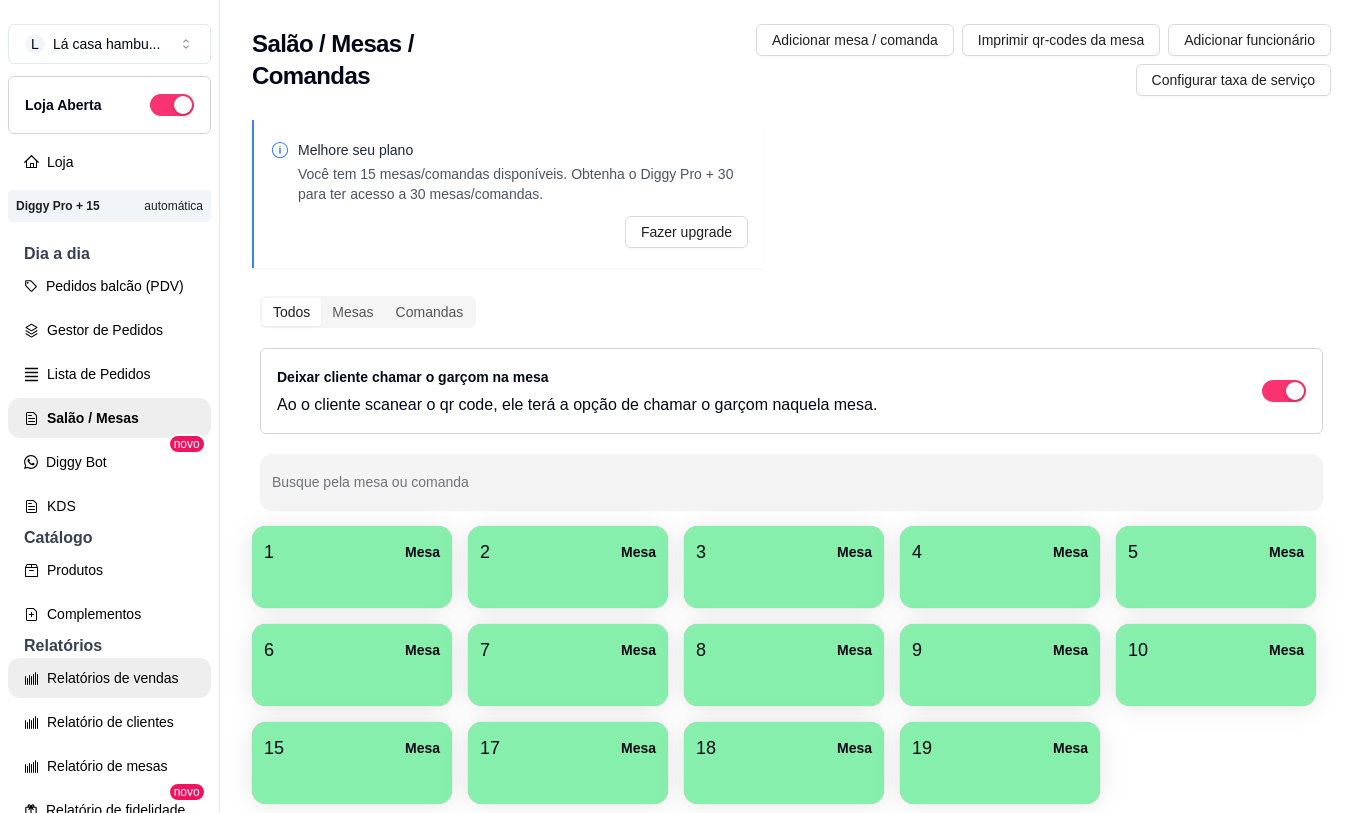 click on "Relatórios de vendas" at bounding box center (109, 678) 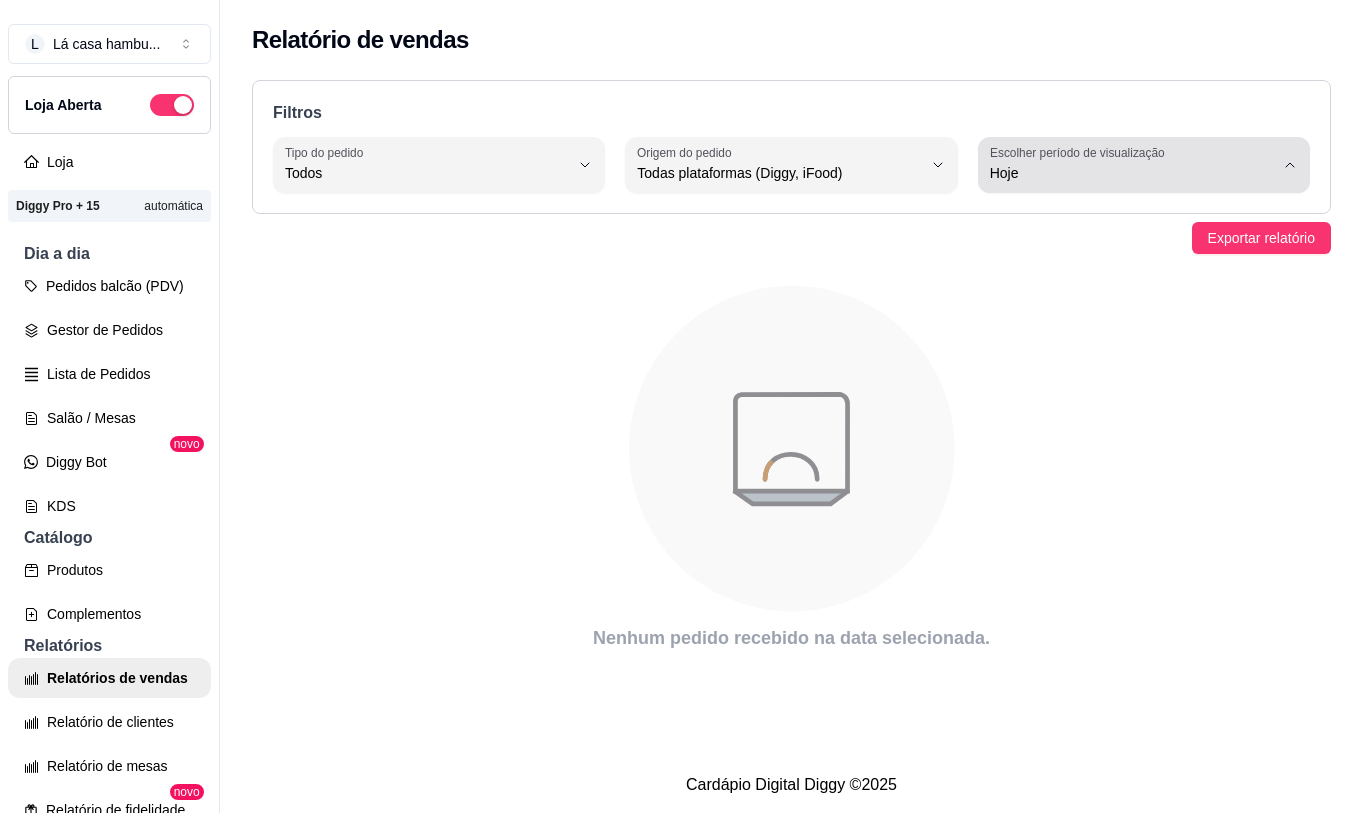 click 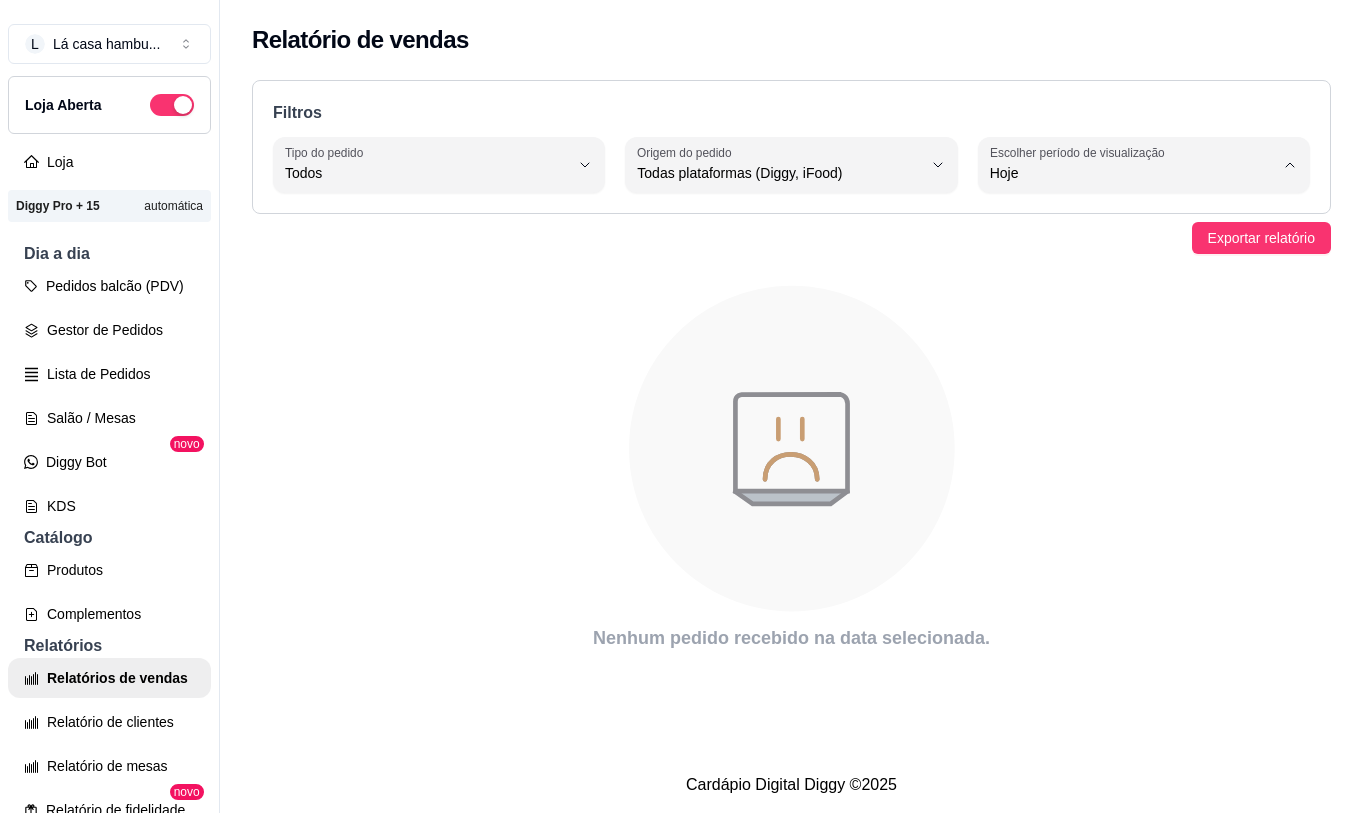 click on "Ontem" at bounding box center (1122, 253) 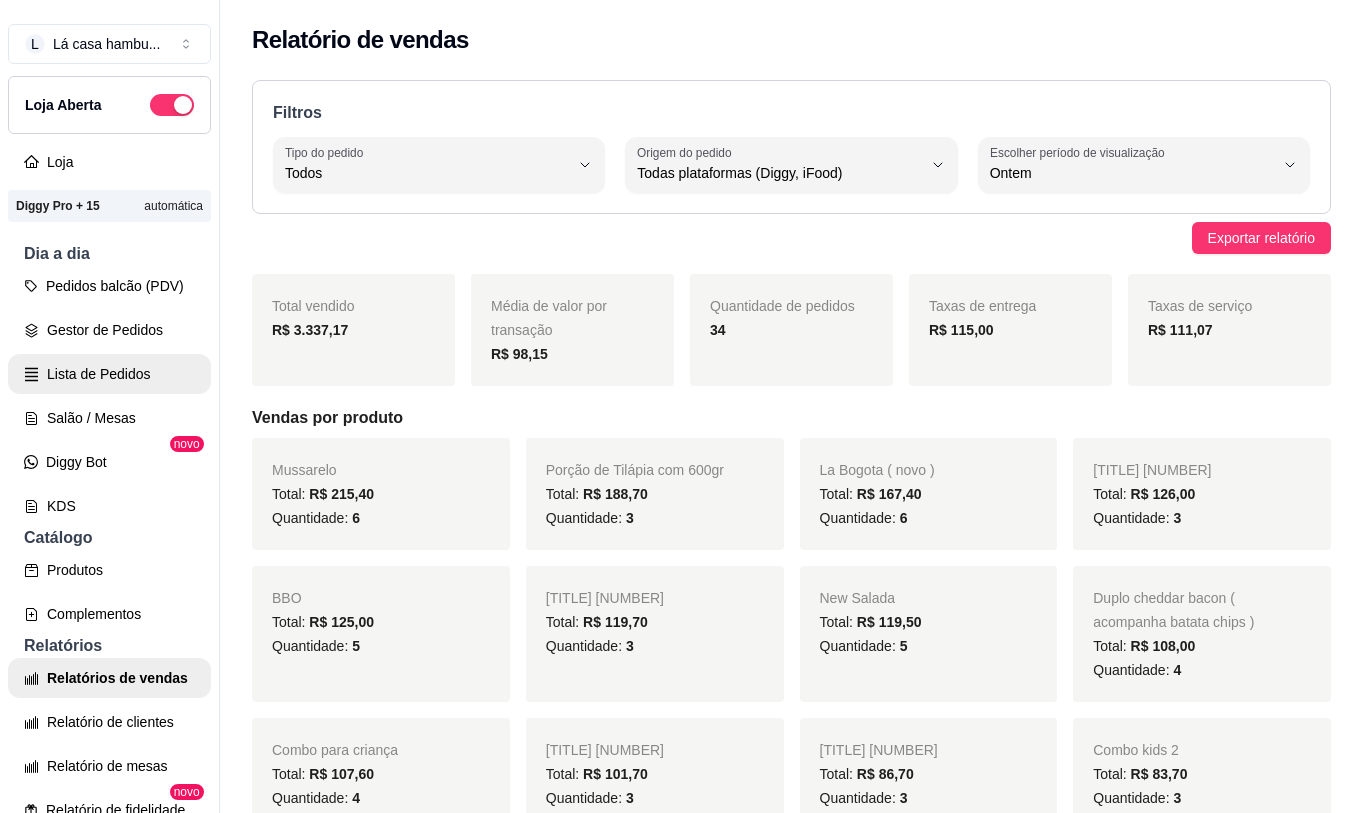 click on "Lista de Pedidos" at bounding box center (109, 374) 